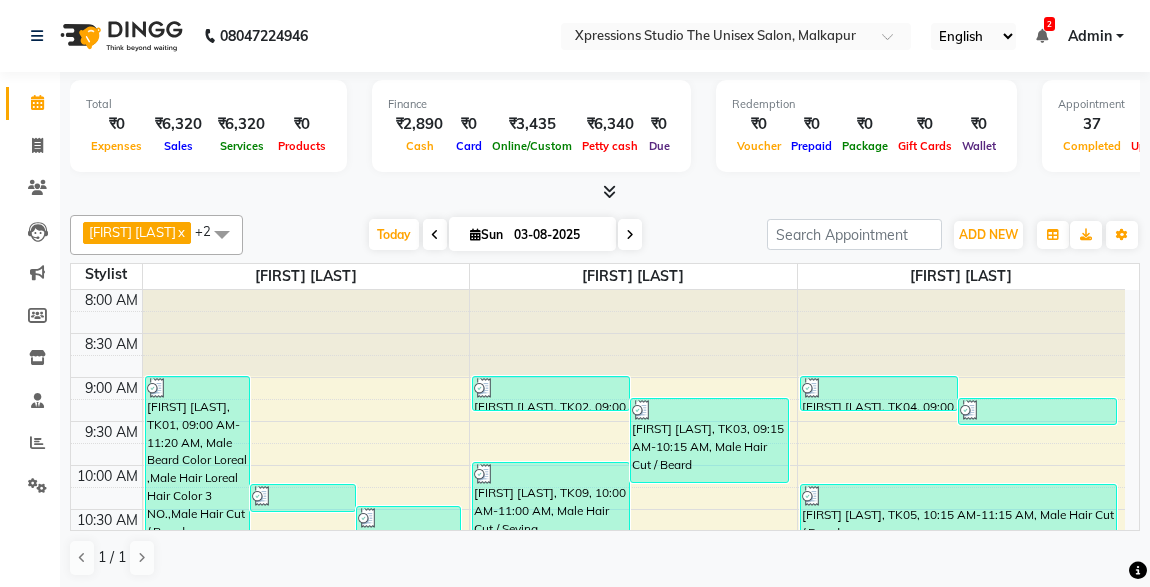 scroll, scrollTop: 0, scrollLeft: 0, axis: both 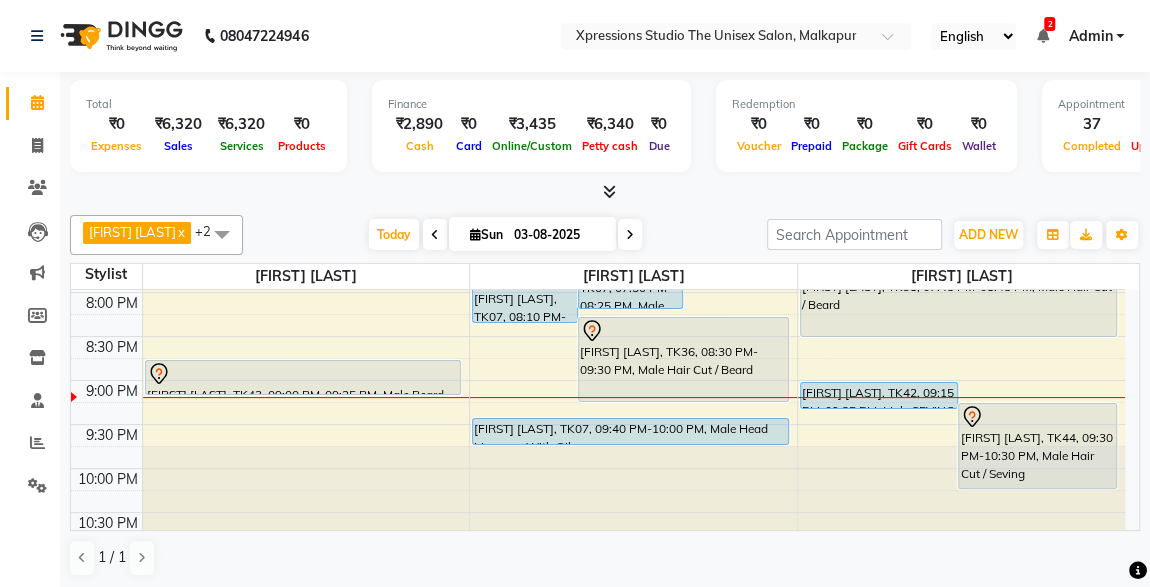 click on "[FIRST] [LAST], TK36, 08:30 PM-09:30 PM, Male Hair Cut / Beard" at bounding box center (683, 359) 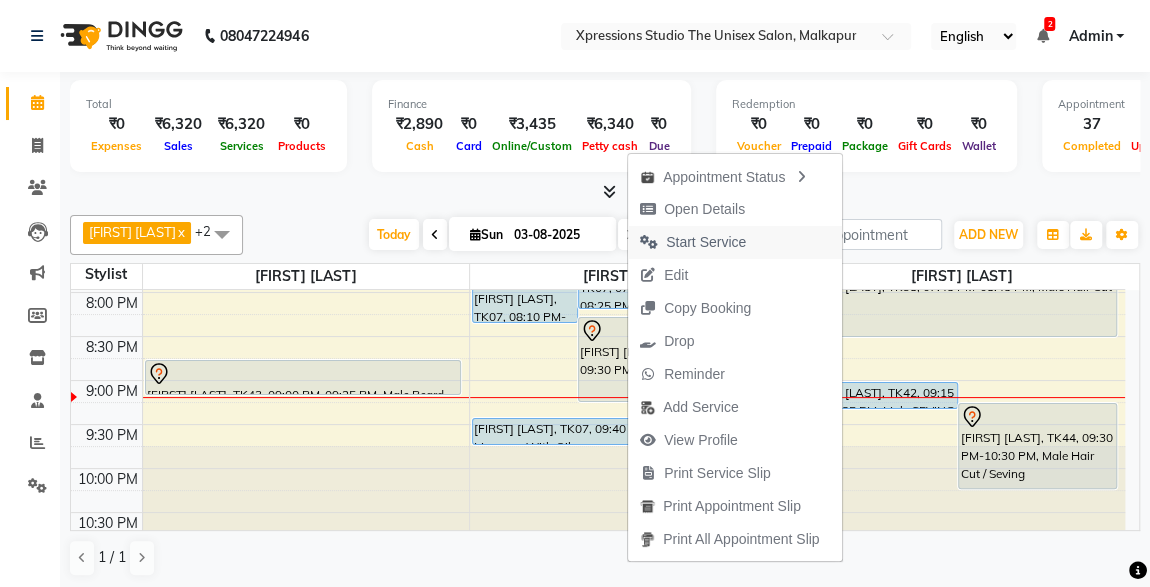 click on "Start Service" at bounding box center (706, 242) 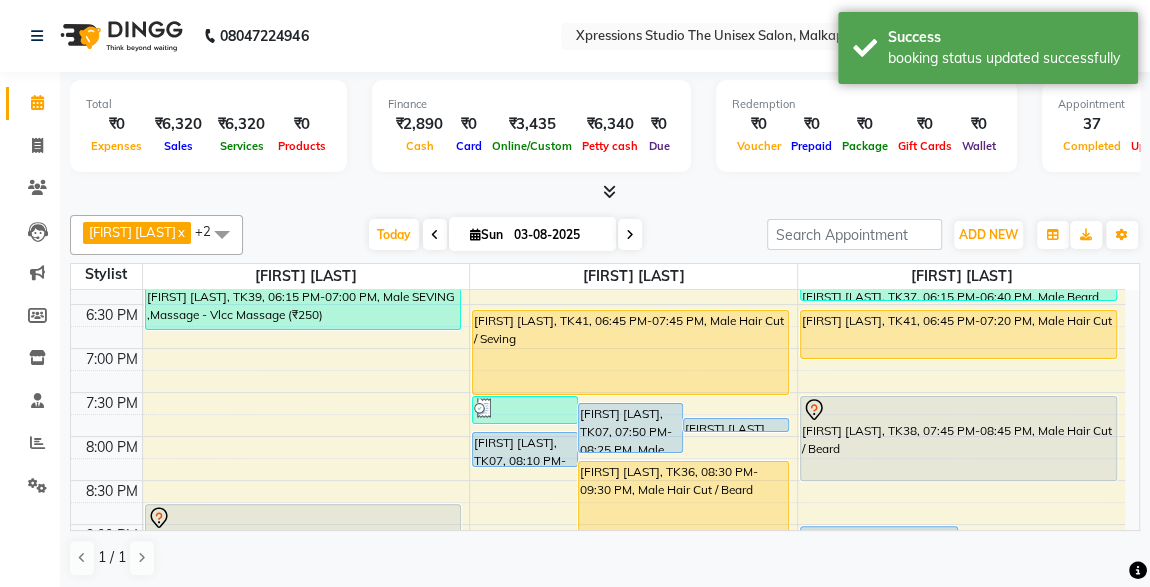 scroll, scrollTop: 908, scrollLeft: 0, axis: vertical 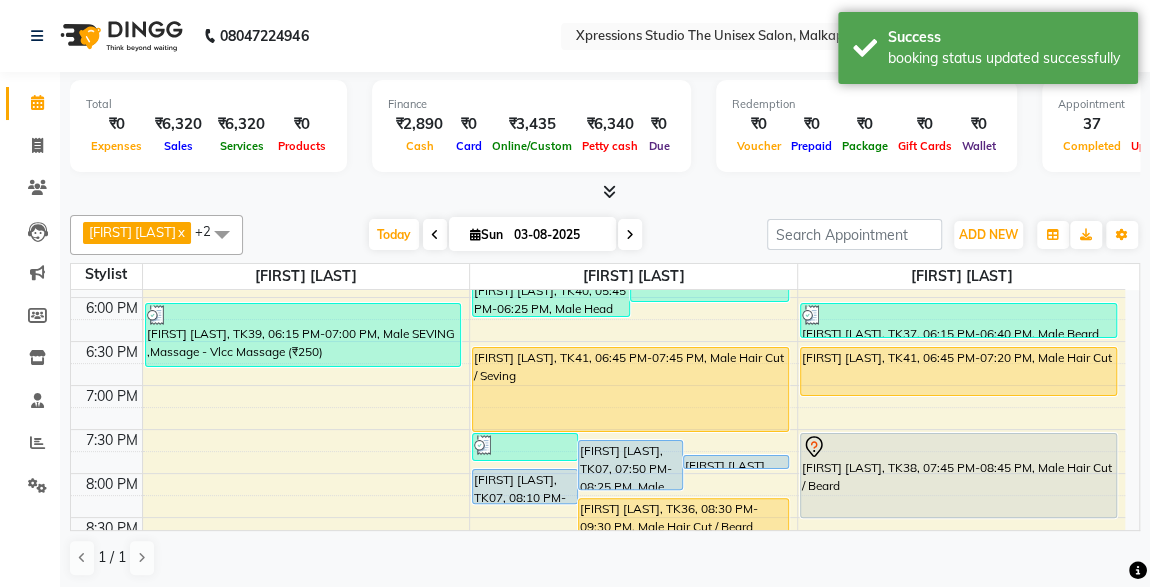 click on "[FIRST] [LAST], TK41, 06:45 PM-07:45 PM, Male Hair Cut / Seving" at bounding box center (630, 389) 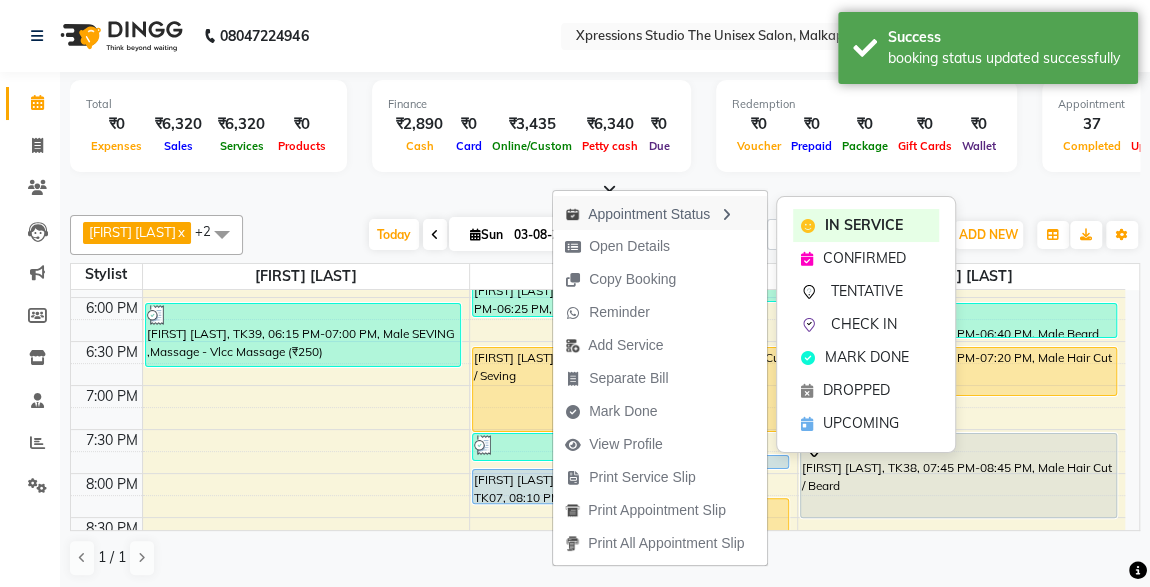 click on "Appointment Status" at bounding box center (660, 213) 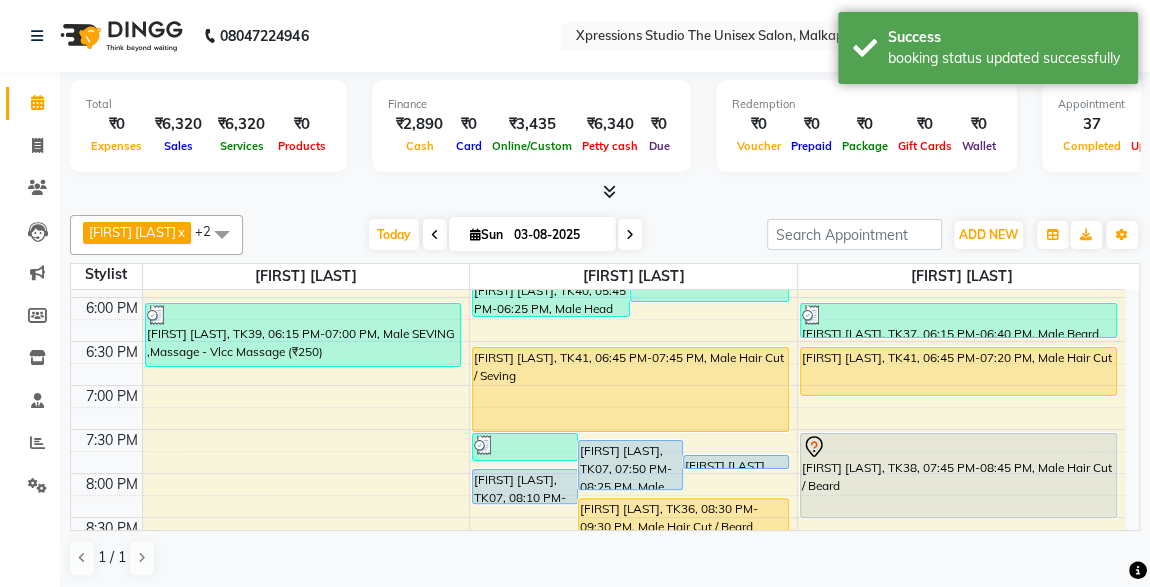 click on "[FIRST] [LAST], TK41, 06:45 PM-07:45 PM, Male Hair Cut / Seving" at bounding box center (630, 389) 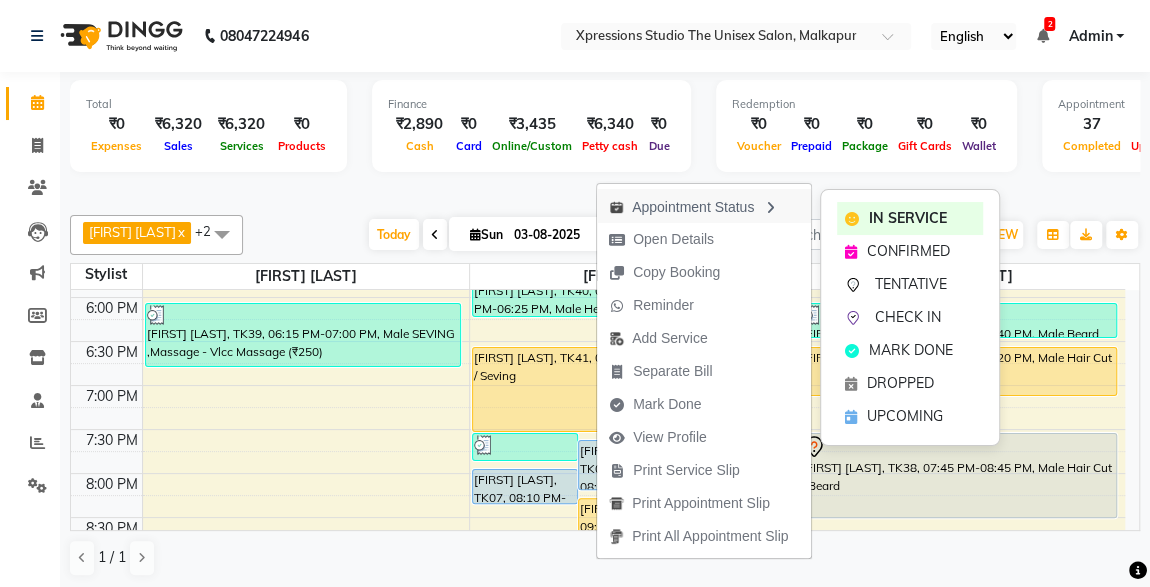 click on "Appointment Status" at bounding box center [704, 206] 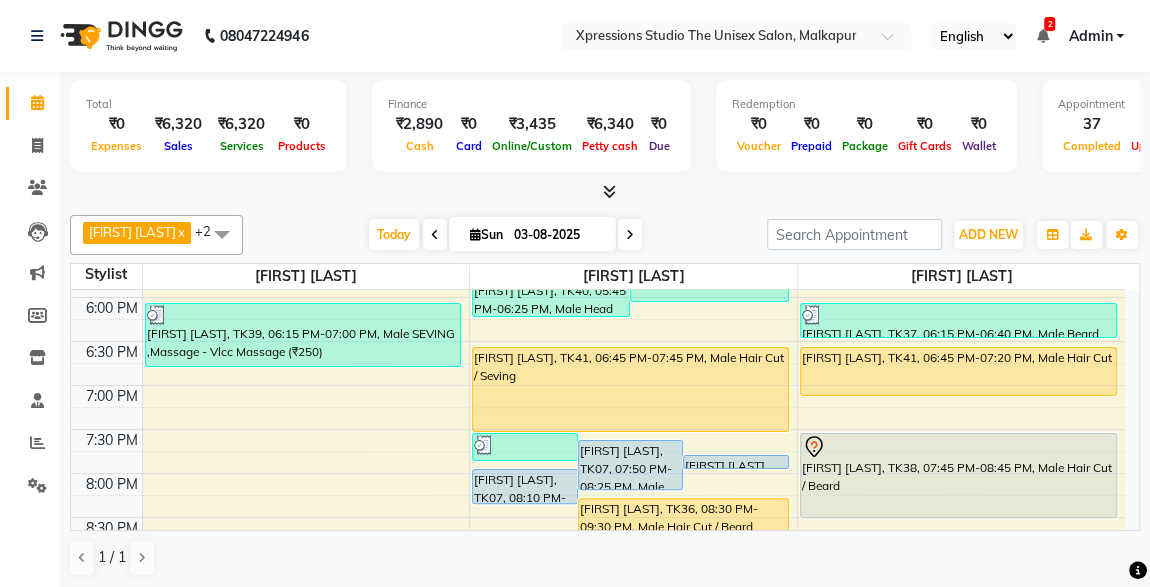 click on "[FIRST] [LAST], TK41, 06:45 PM-07:45 PM, Male Hair Cut / Seving" at bounding box center (630, 389) 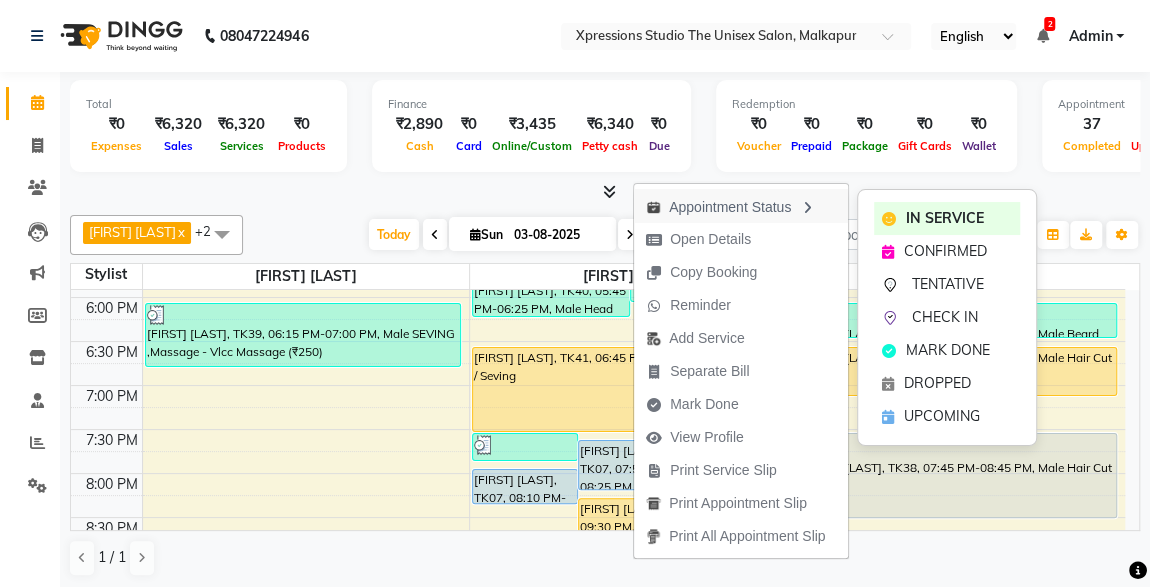 click on "Appointment Status" at bounding box center (741, 206) 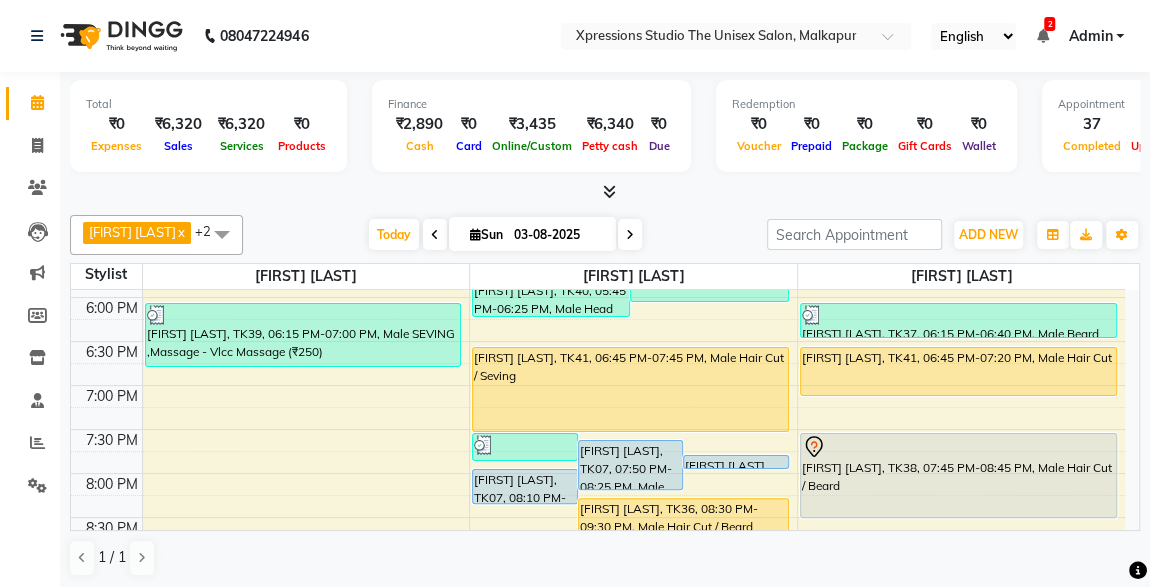 click on "[FIRST] [LAST], TK41, 06:45 PM-07:45 PM, Male Hair Cut / Seving" at bounding box center [630, 389] 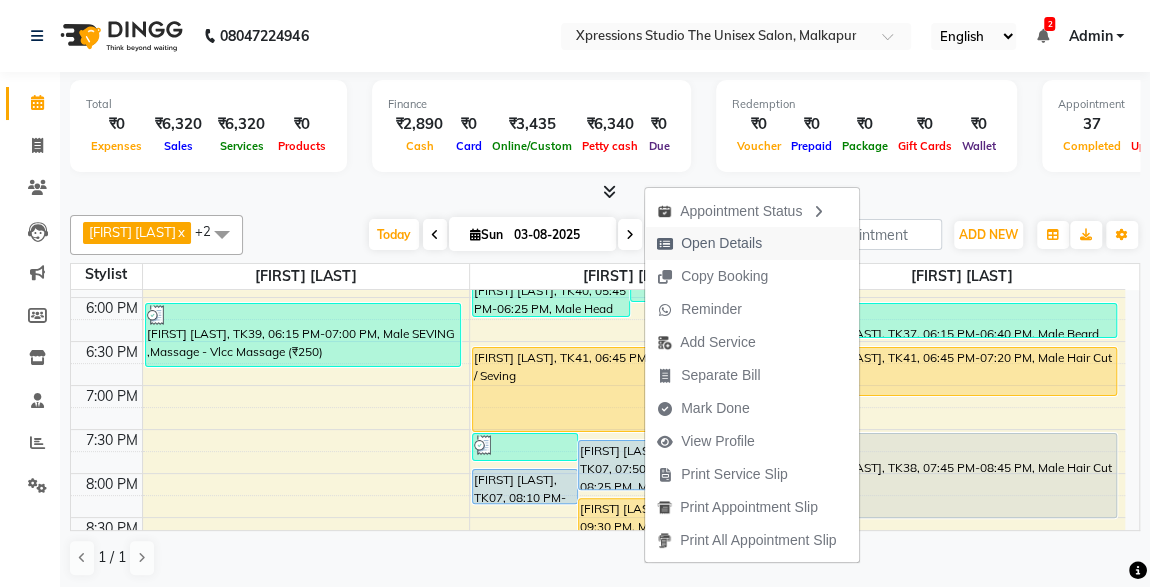 click on "Open Details" at bounding box center (721, 243) 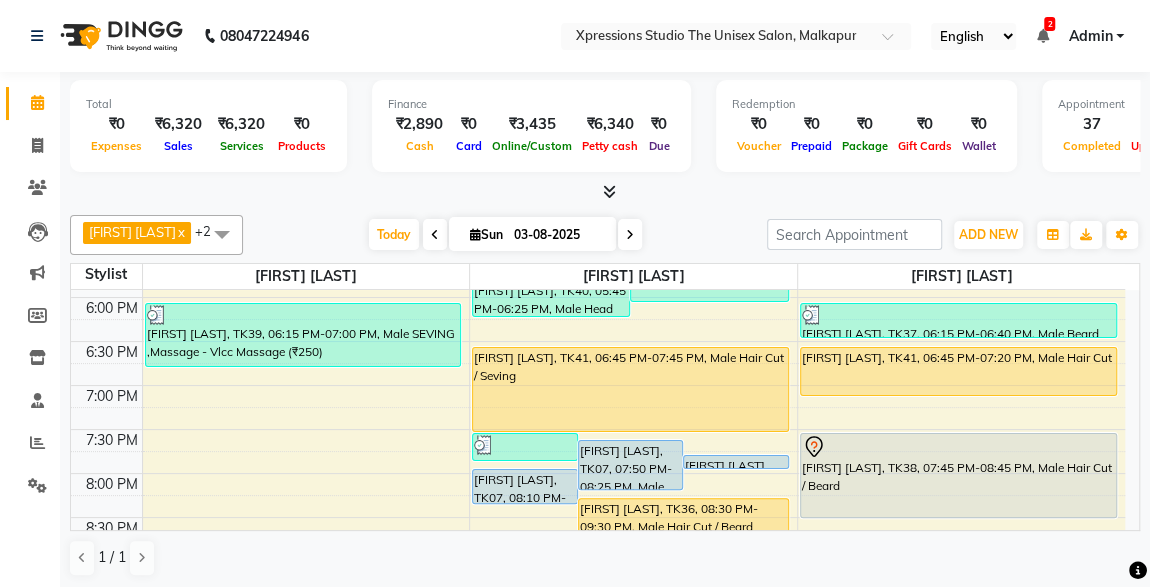 click on "[FIRST] [LAST], TK41, 06:45 PM-07:45 PM, Male Hair Cut / Seving" at bounding box center (630, 389) 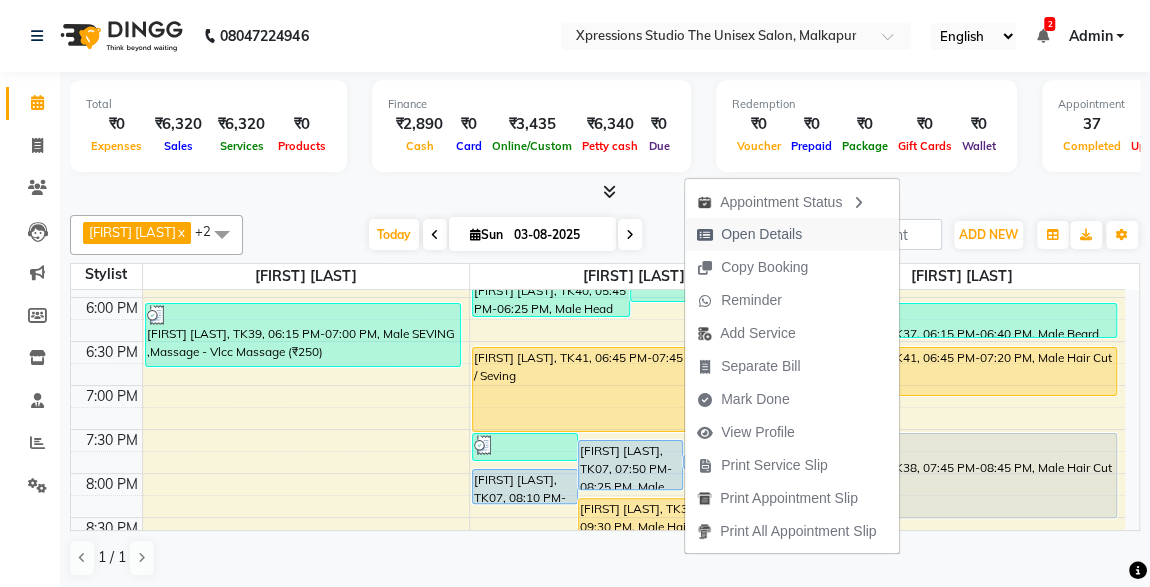 click at bounding box center (705, 235) 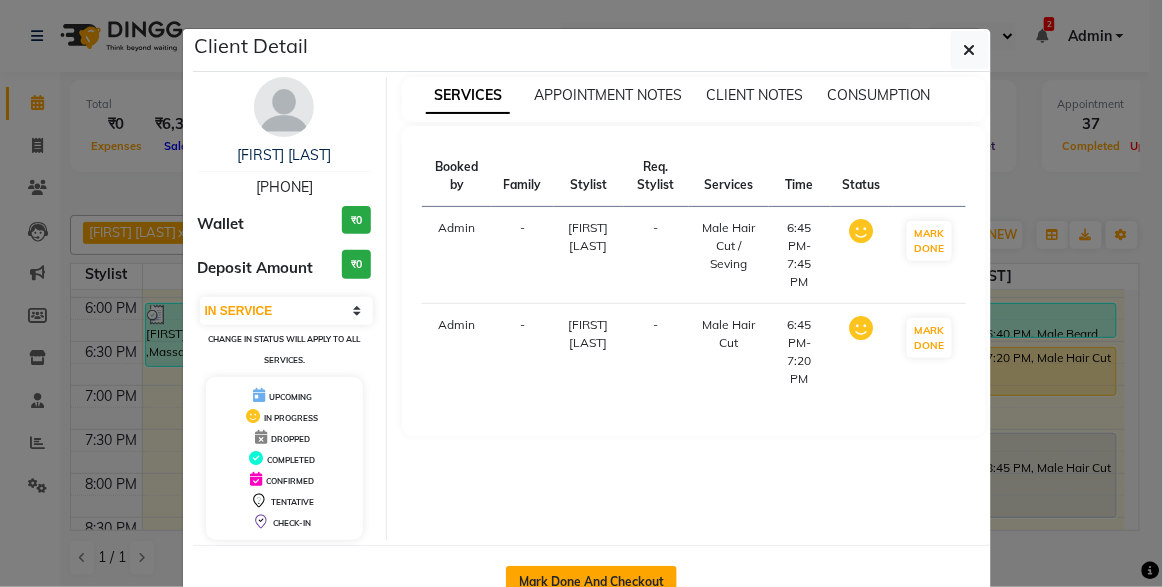 click on "Mark Done And Checkout" 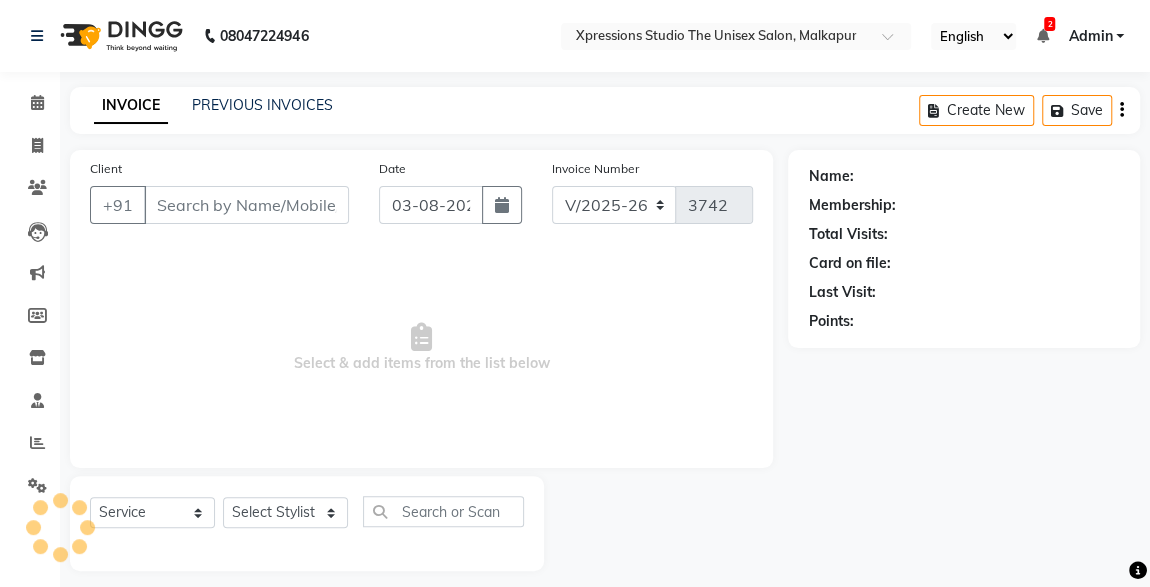 type on "[PHONE]" 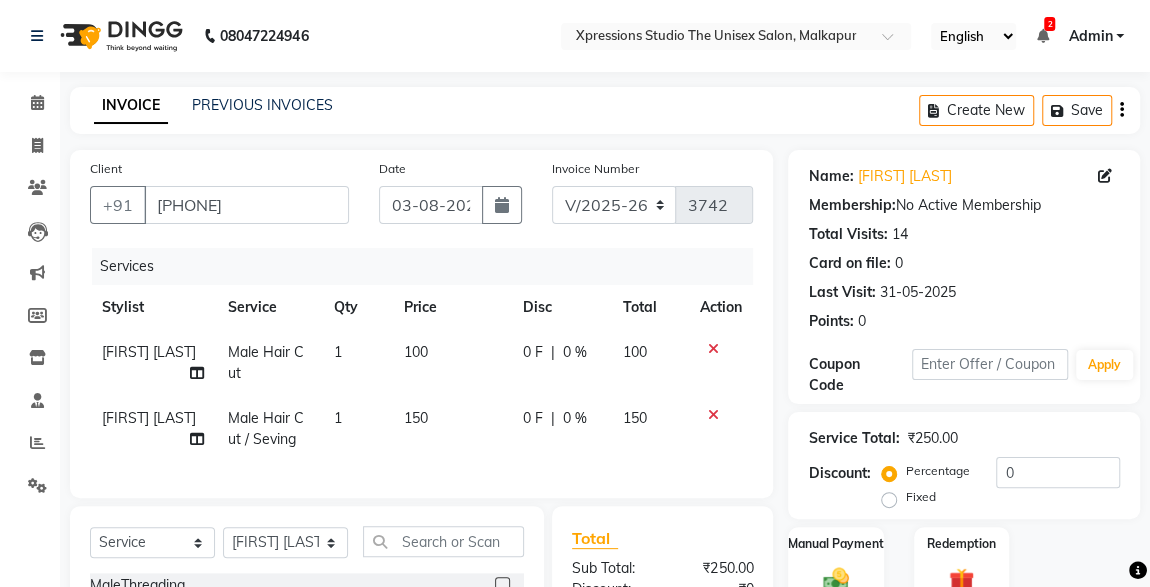 click on "Client +[PHONE] Date 03-08-2025 Invoice Number V/2025 V/2025-26 3742 Services Stylist Service Qty Price Disc Total Action [FIRST] [LAST] Male Hair Cut  1 100 0 F | 0 % 100 [FIRST] [LAST] Male Hair Cut / Seving 1 150 0 F | 0 % 150" 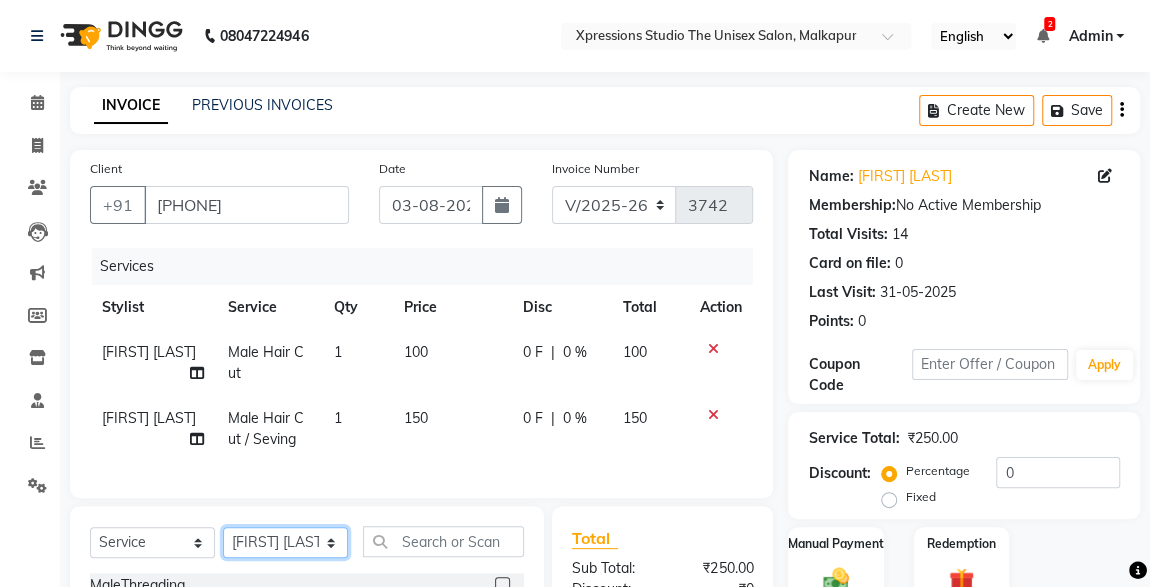 click on "Select Stylist [FIRST] [LAST] [FIRST] [LAST] [FIRST] [LAST]" 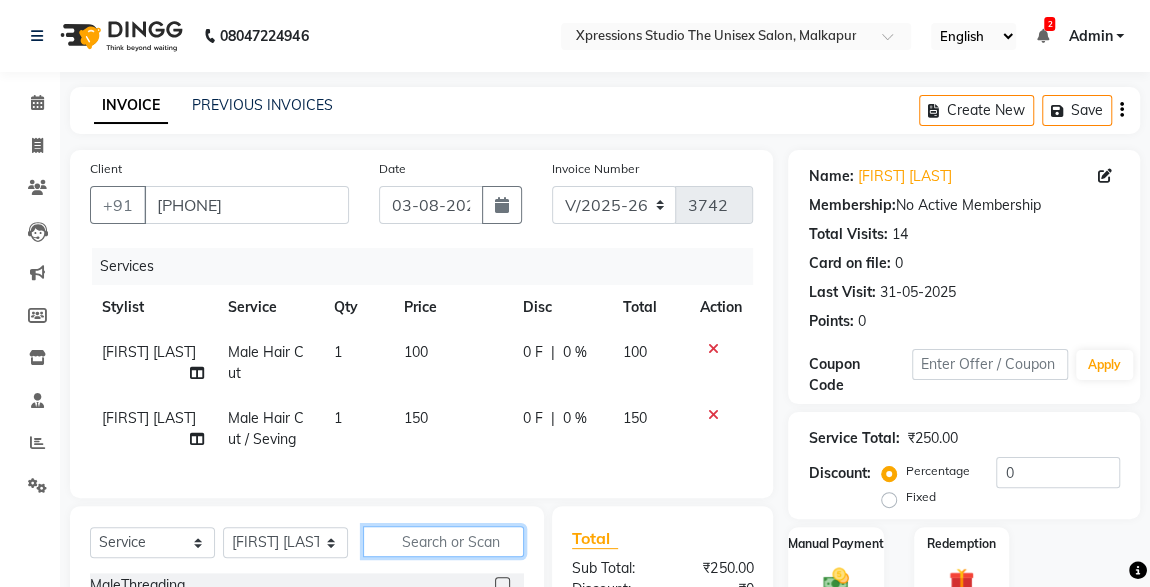 click 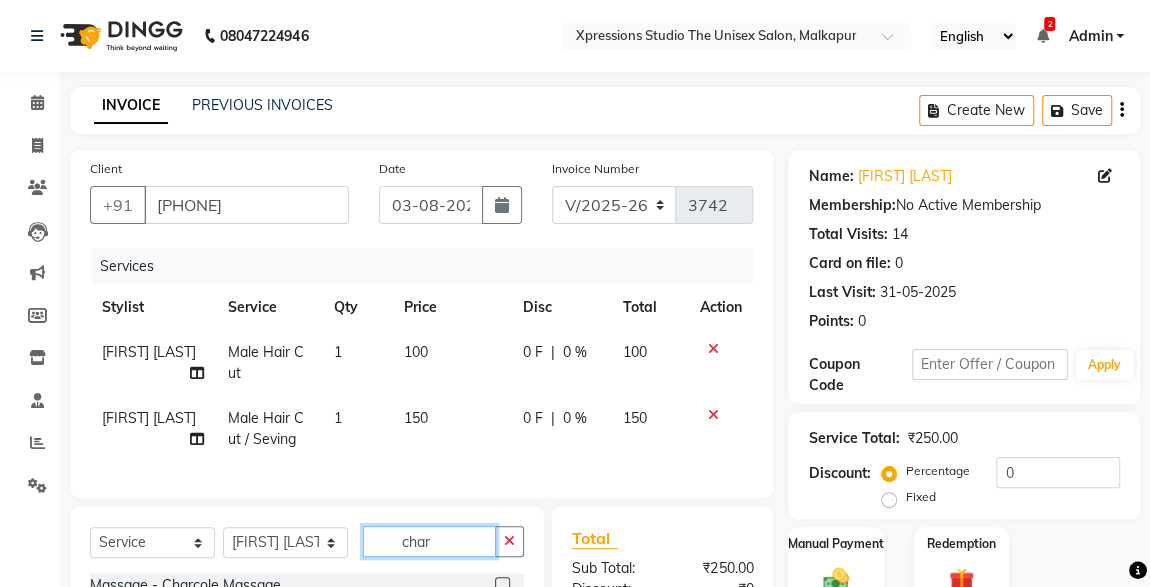 scroll, scrollTop: 0, scrollLeft: 14, axis: horizontal 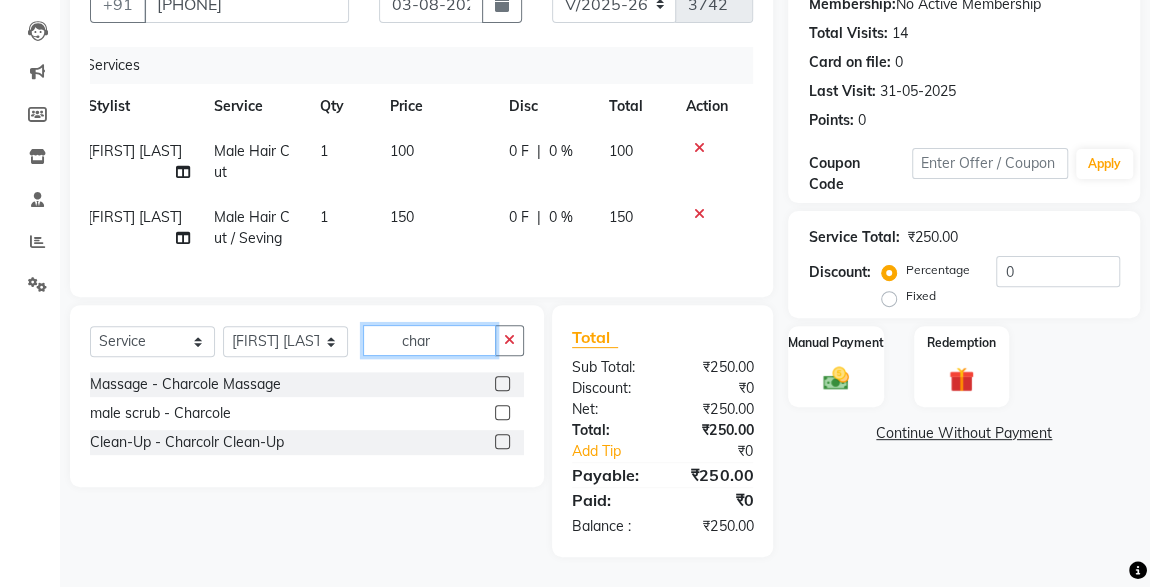 type on "char" 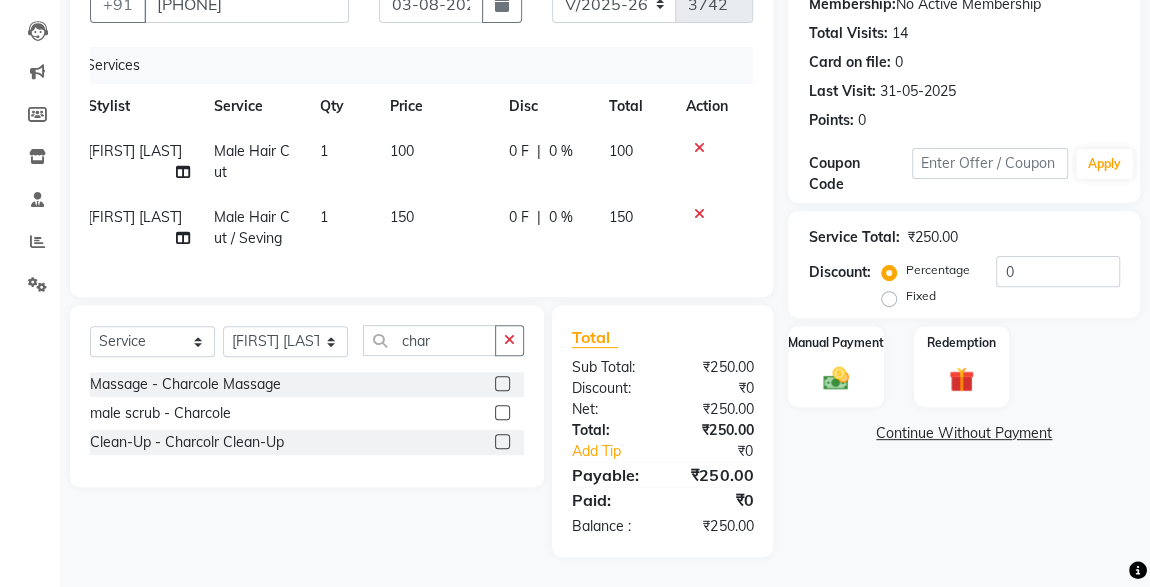click 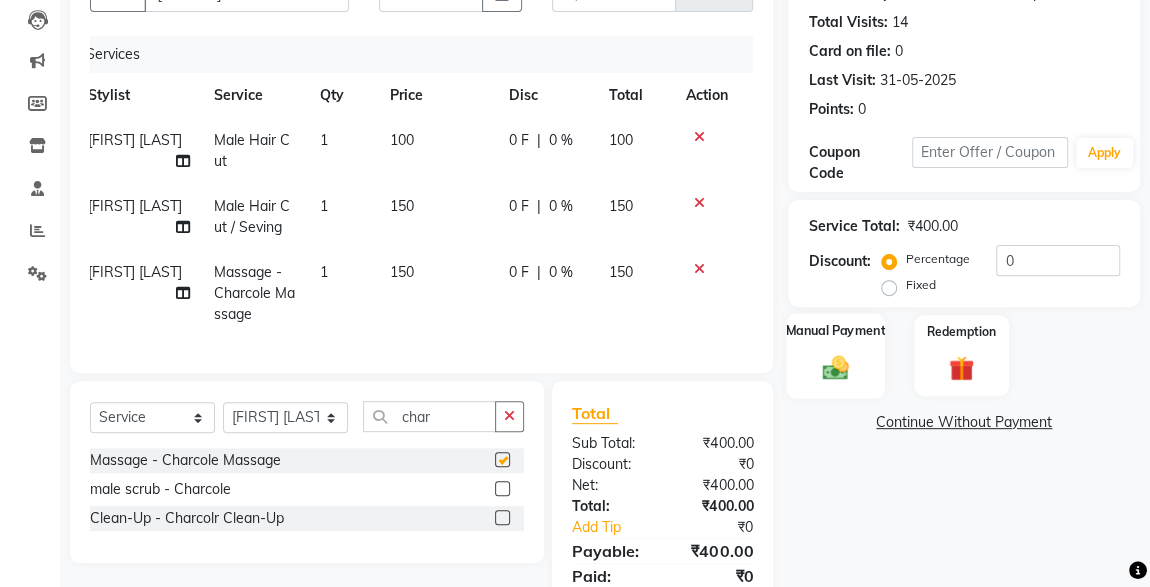 checkbox on "false" 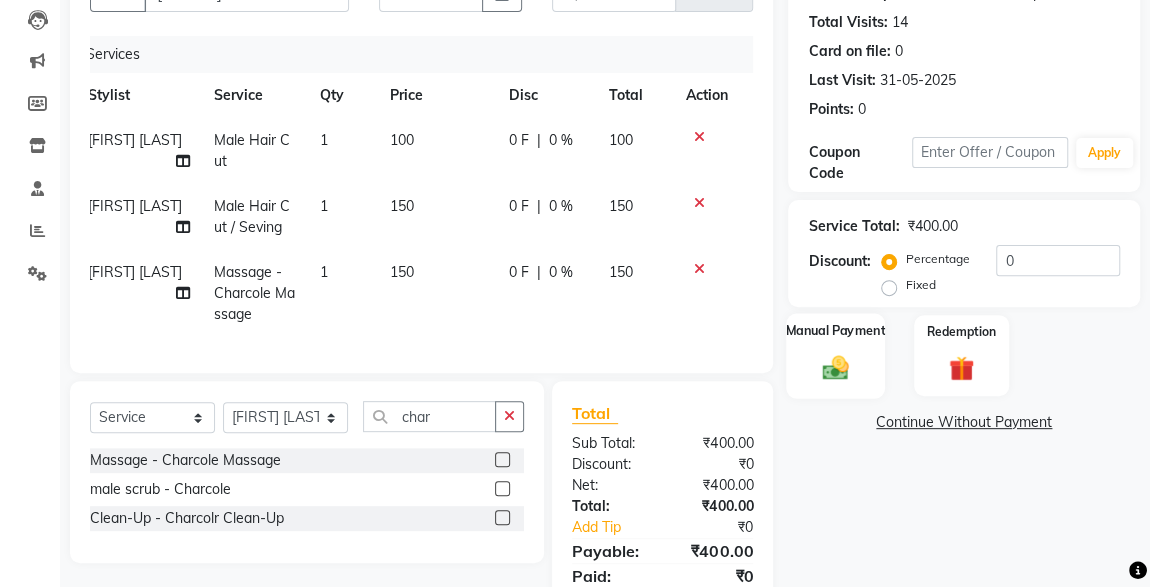 click 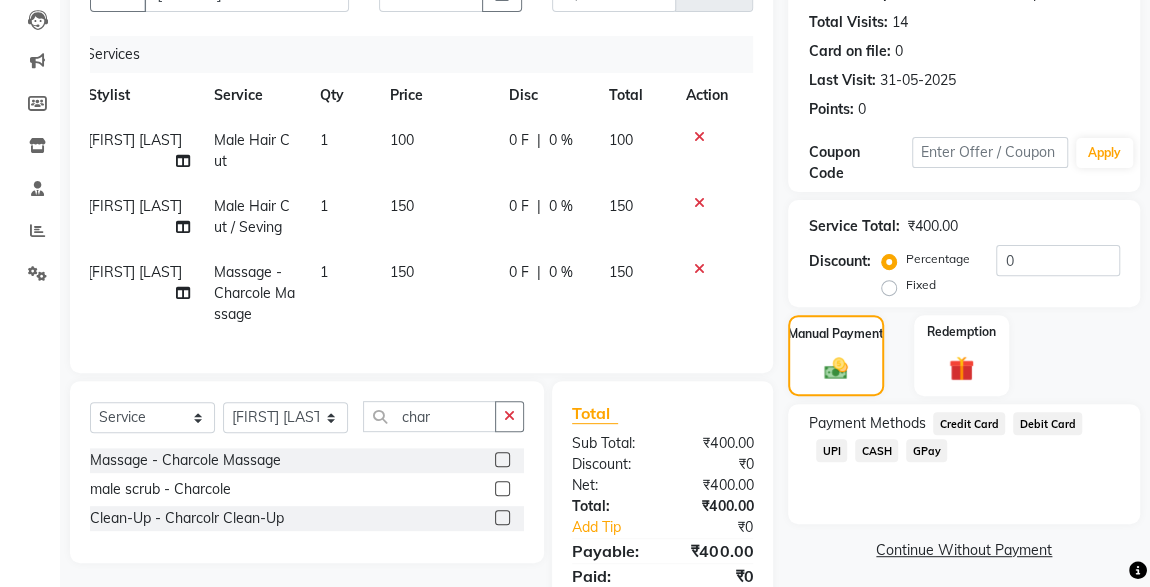 click on "UPI" 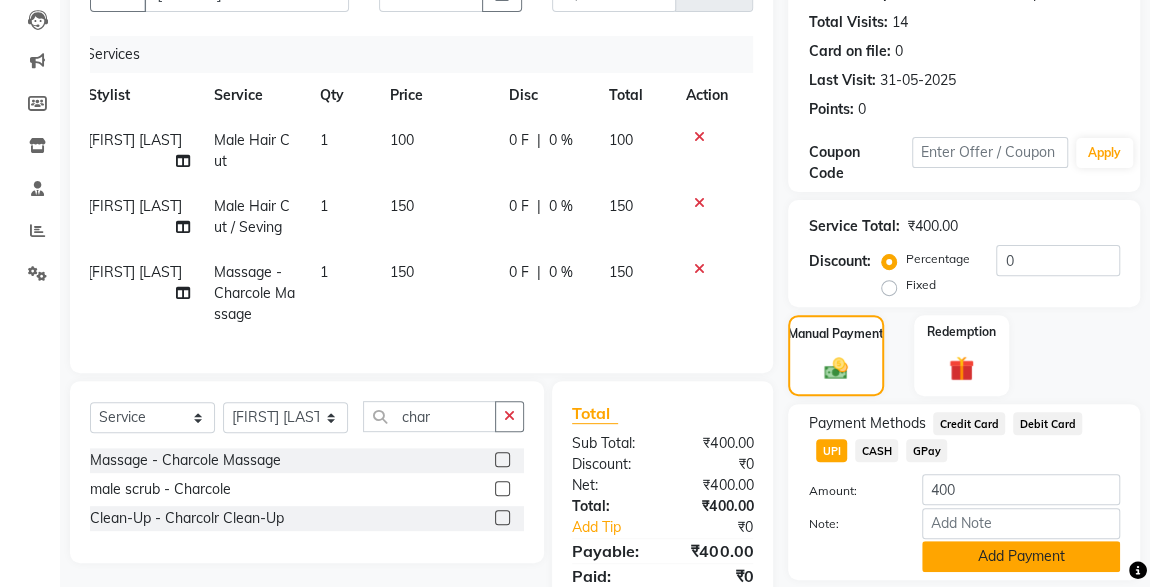 click on "Add Payment" 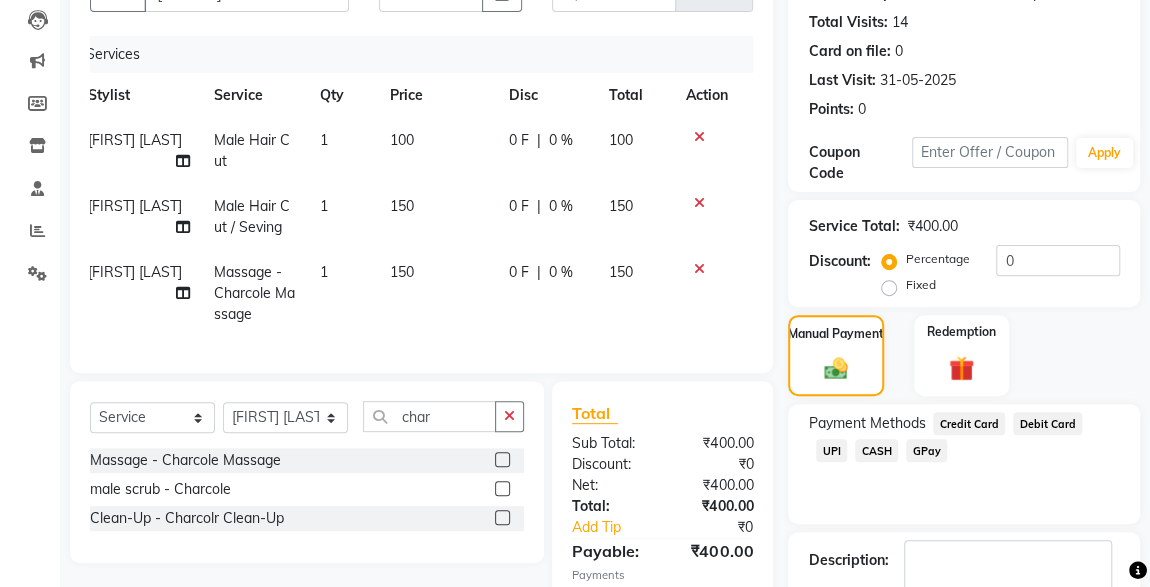 scroll, scrollTop: 341, scrollLeft: 0, axis: vertical 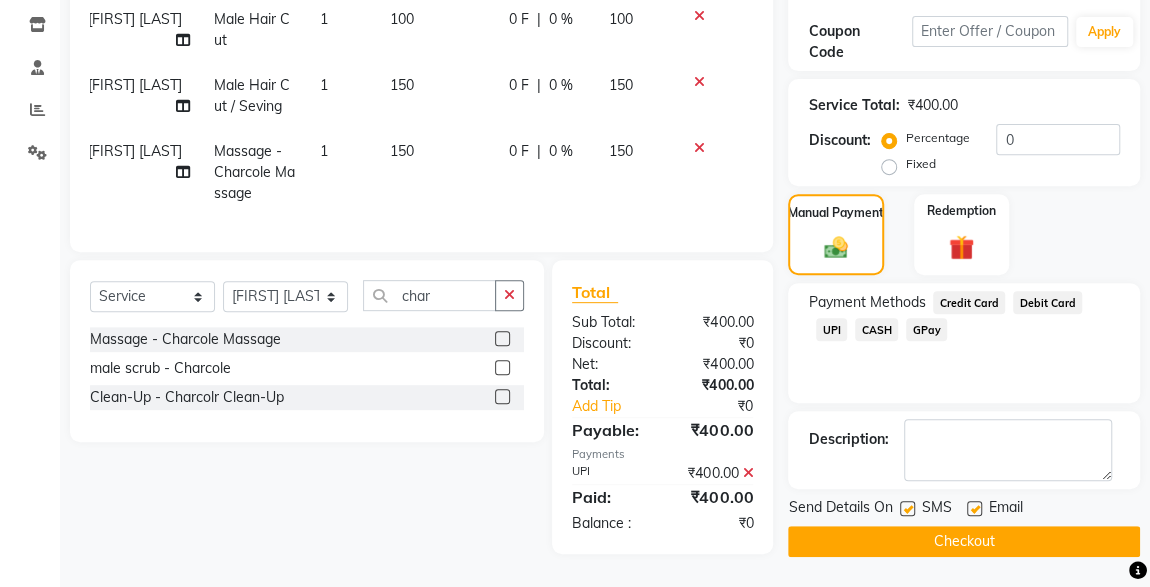 click 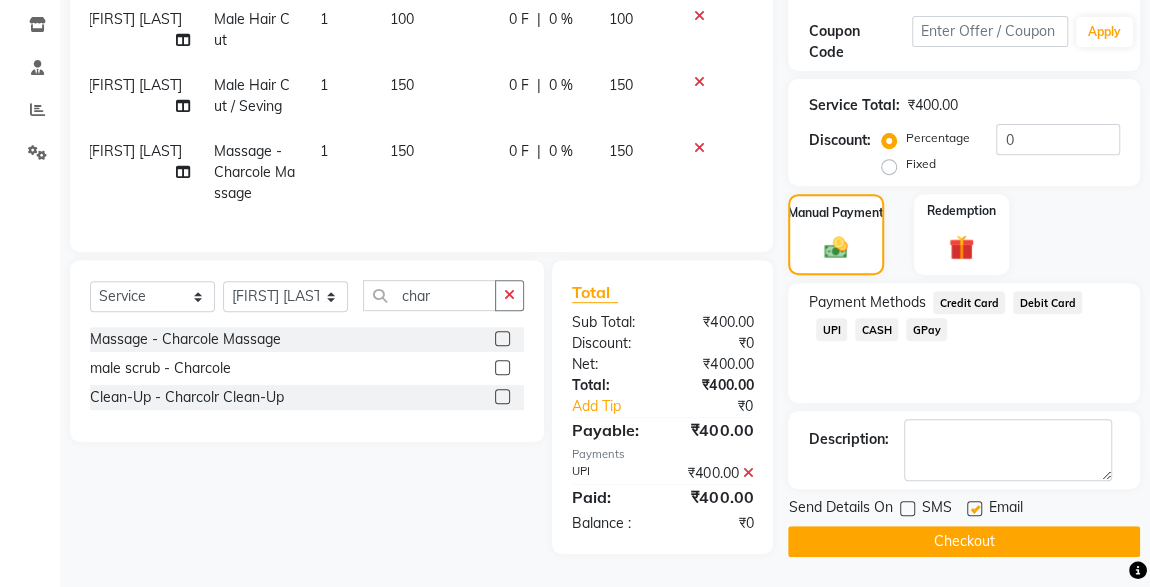 click on "Checkout" 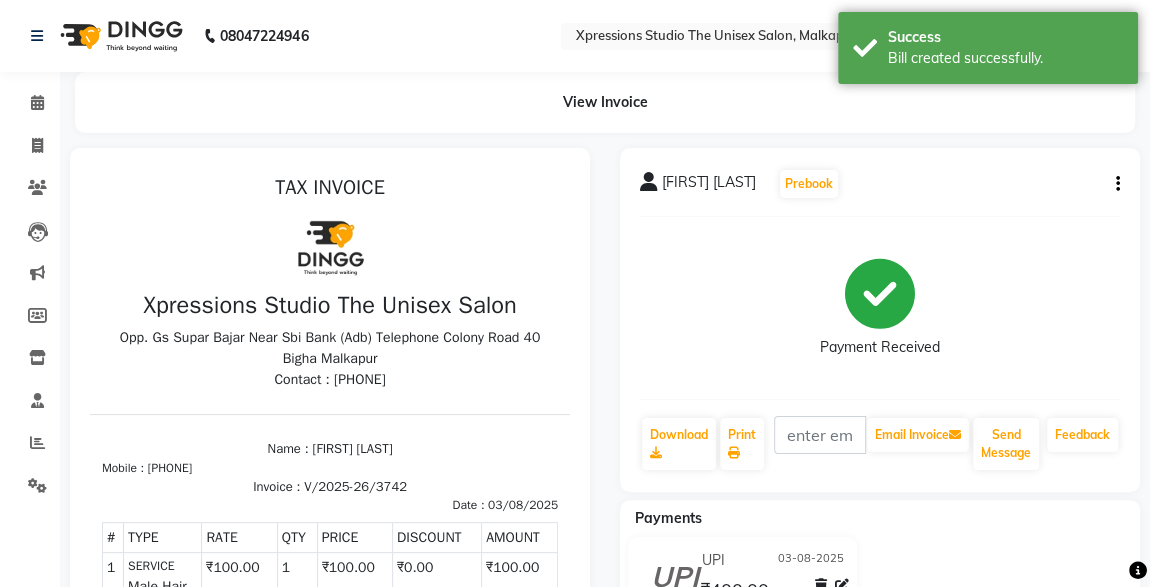 scroll, scrollTop: 0, scrollLeft: 0, axis: both 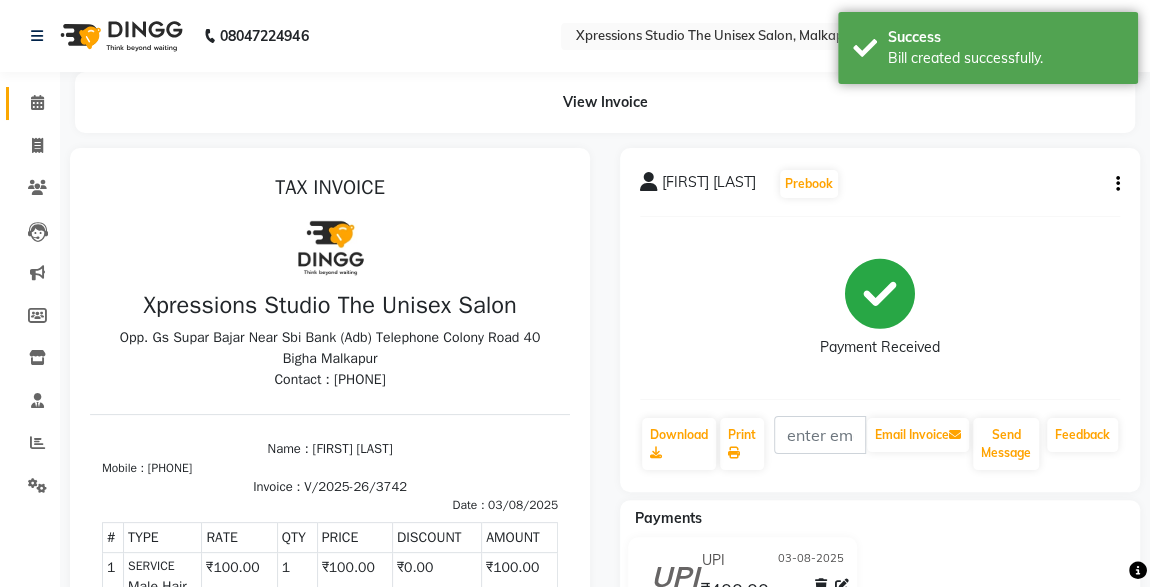 click 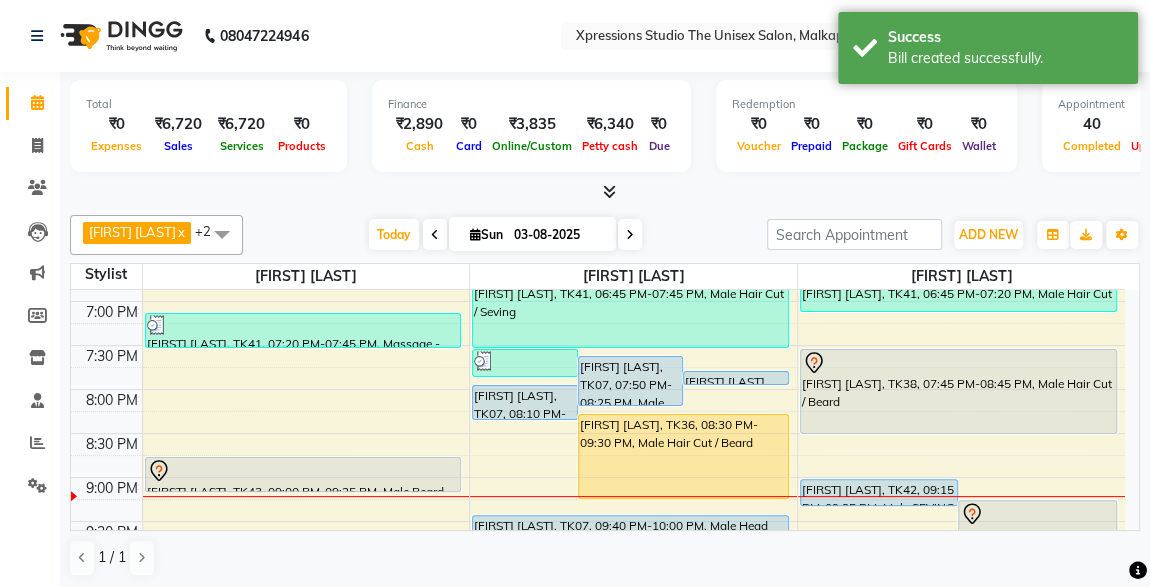 scroll, scrollTop: 959, scrollLeft: 0, axis: vertical 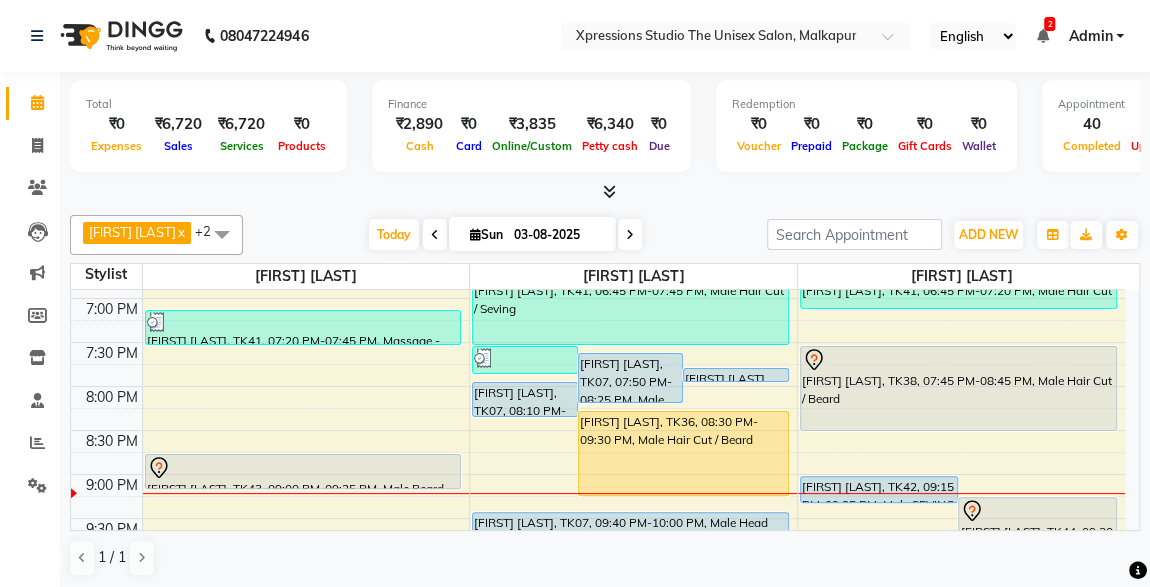 click on "[FIRST] [LAST], TK38, 07:45 PM-08:45 PM, Male Hair Cut / Beard" at bounding box center (958, 388) 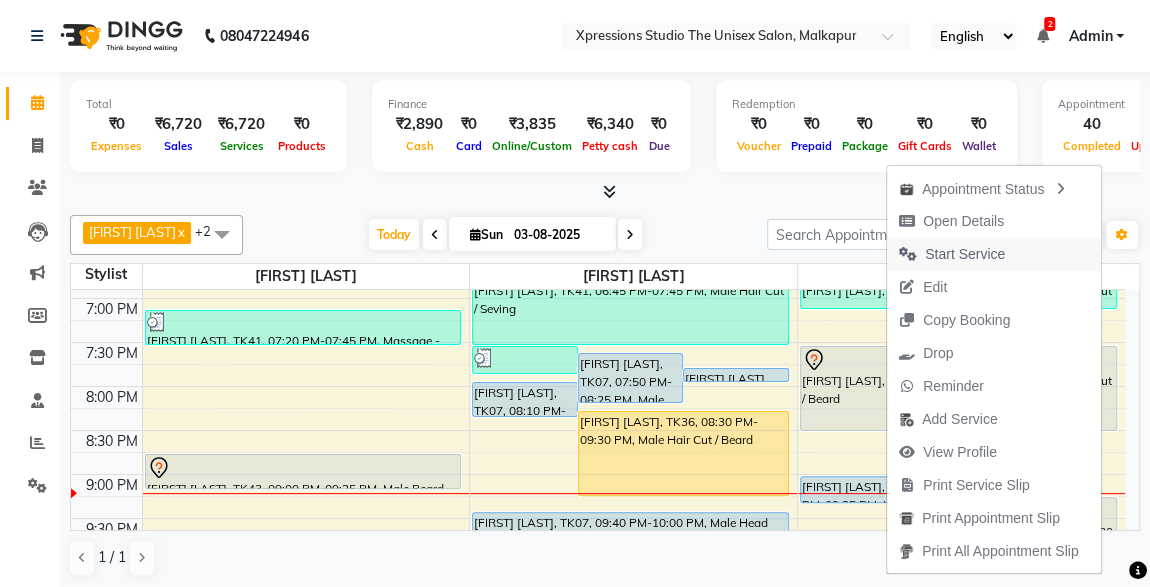 click on "Start Service" at bounding box center (965, 254) 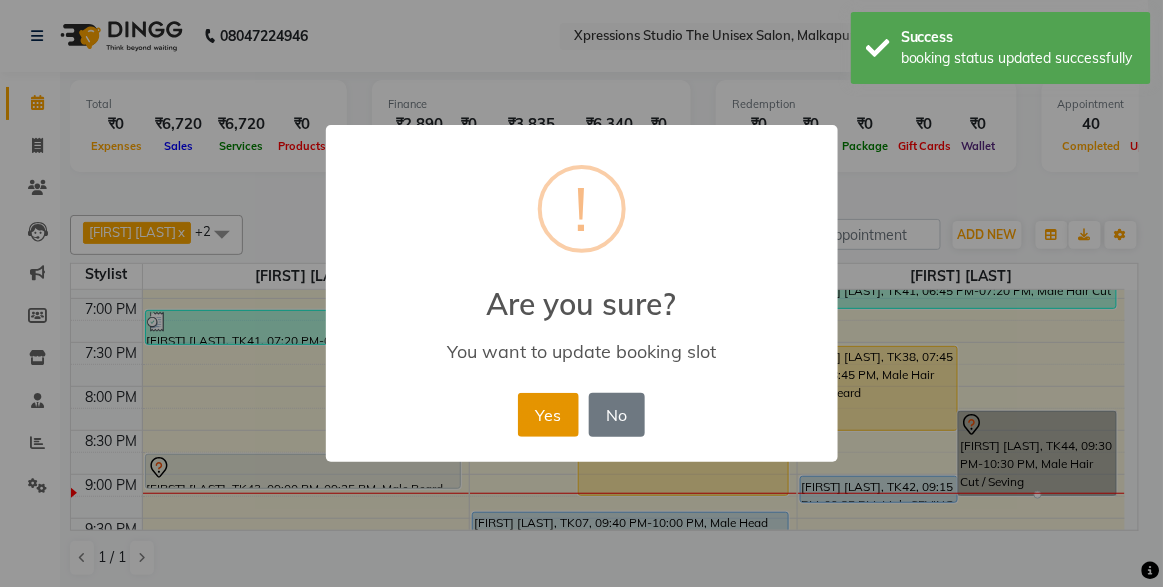 click on "Yes" at bounding box center (548, 415) 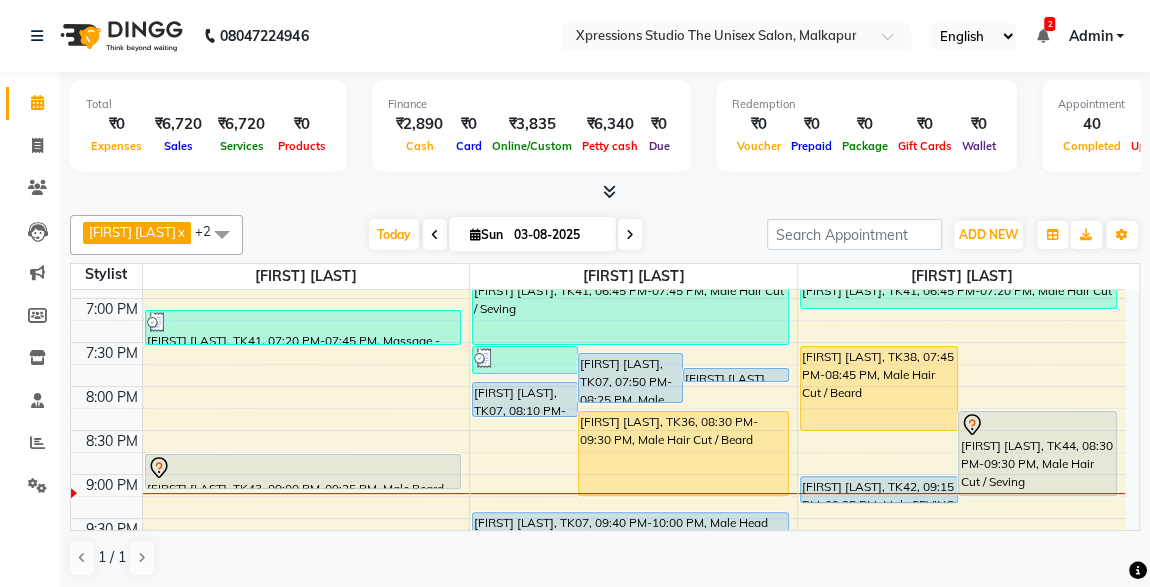 click on "[FIRST] [LAST], TK44, 08:30 PM-09:30 PM, Male Hair Cut / Seving" at bounding box center (1037, 453) 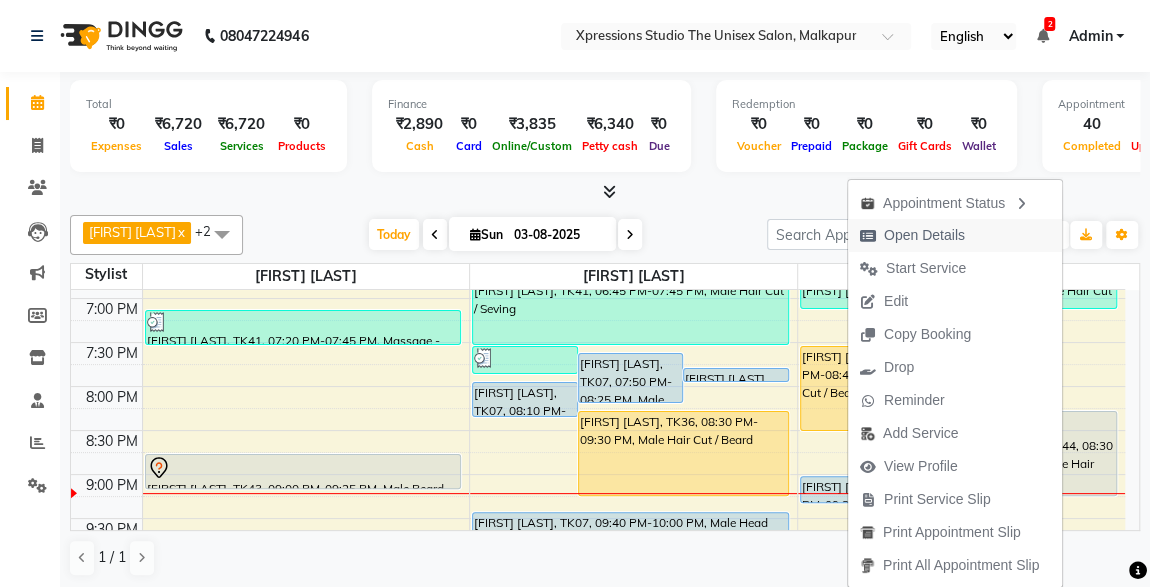 click on "Open Details" at bounding box center [924, 235] 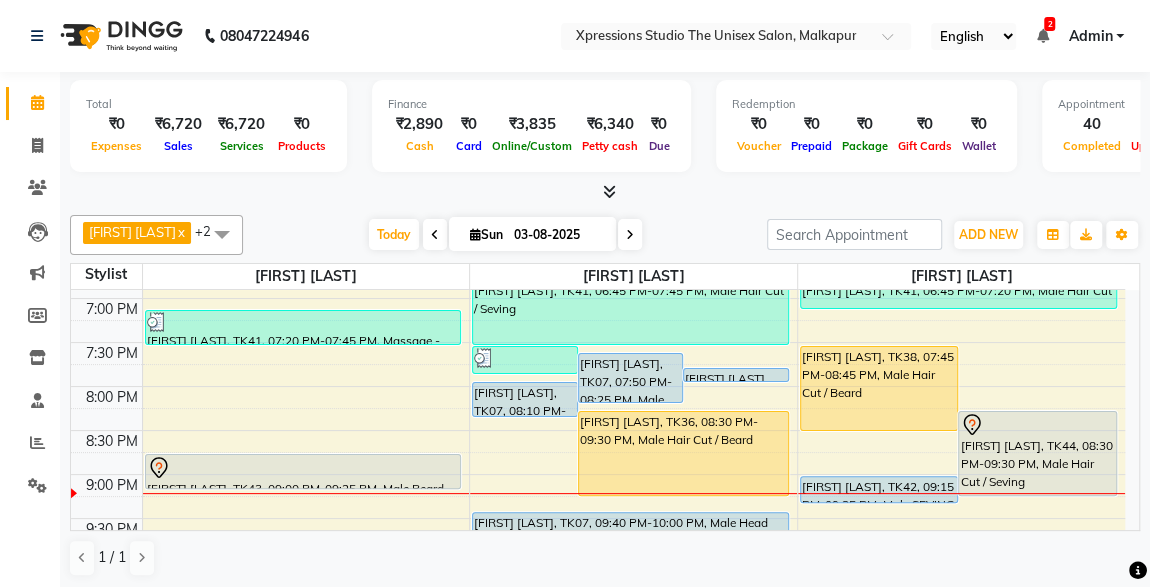 click on "[FIRST] [LAST], TK44, 08:30 PM-09:30 PM, Male Hair Cut / Seving" at bounding box center (1037, 453) 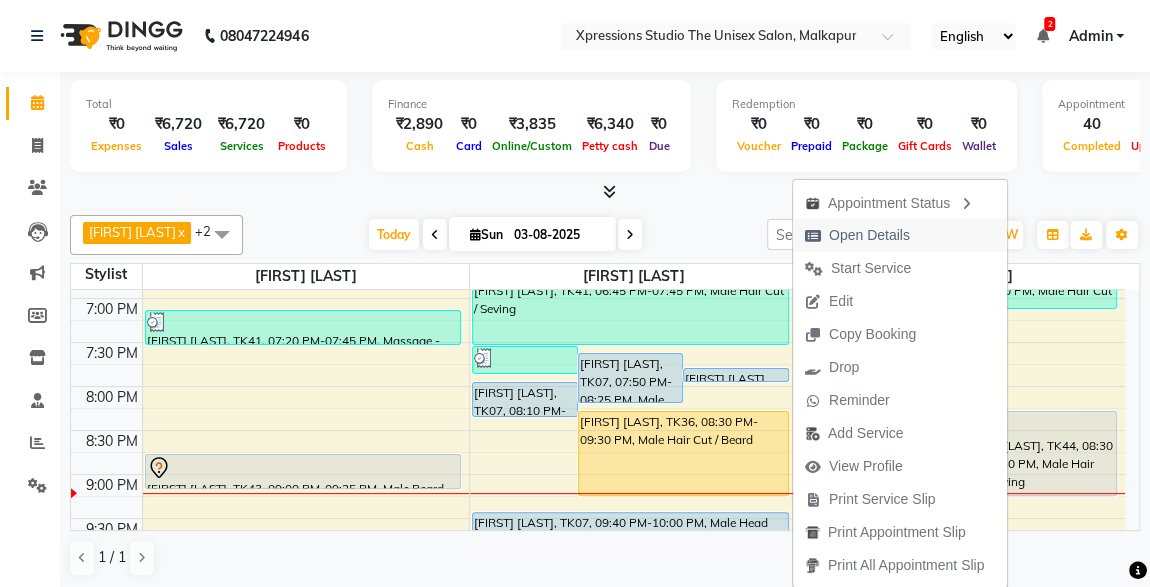 click on "Open Details" at bounding box center [869, 235] 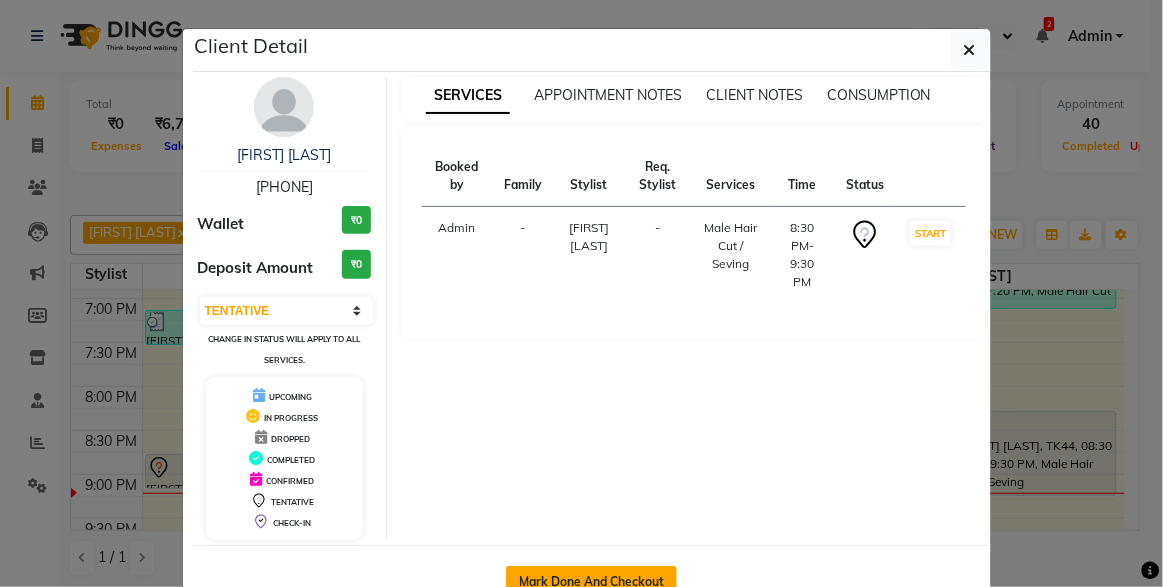 click on "Mark Done And Checkout" 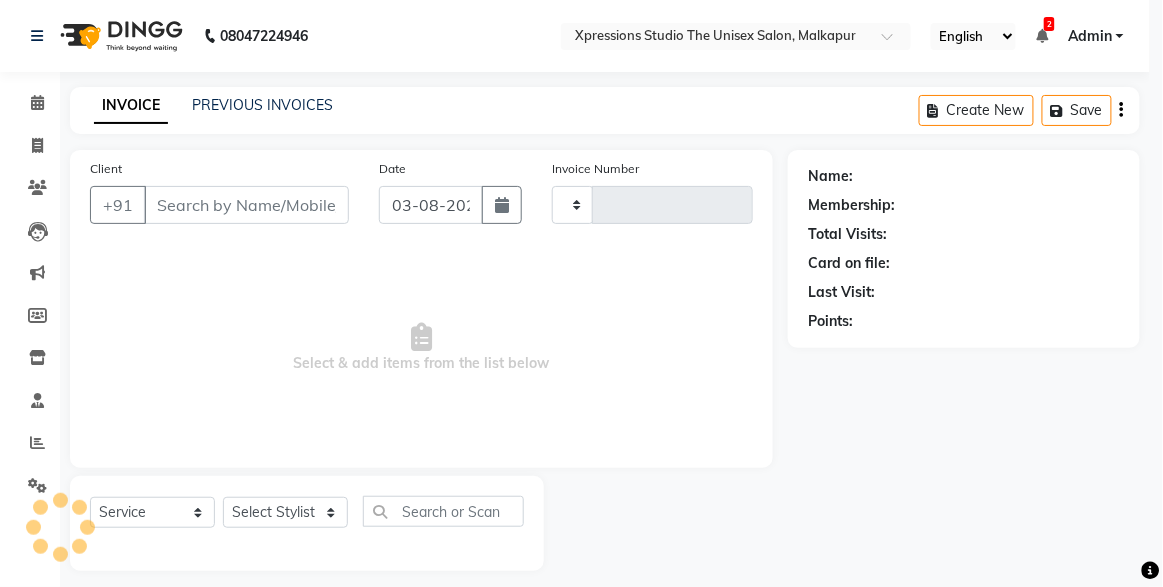 type on "3743" 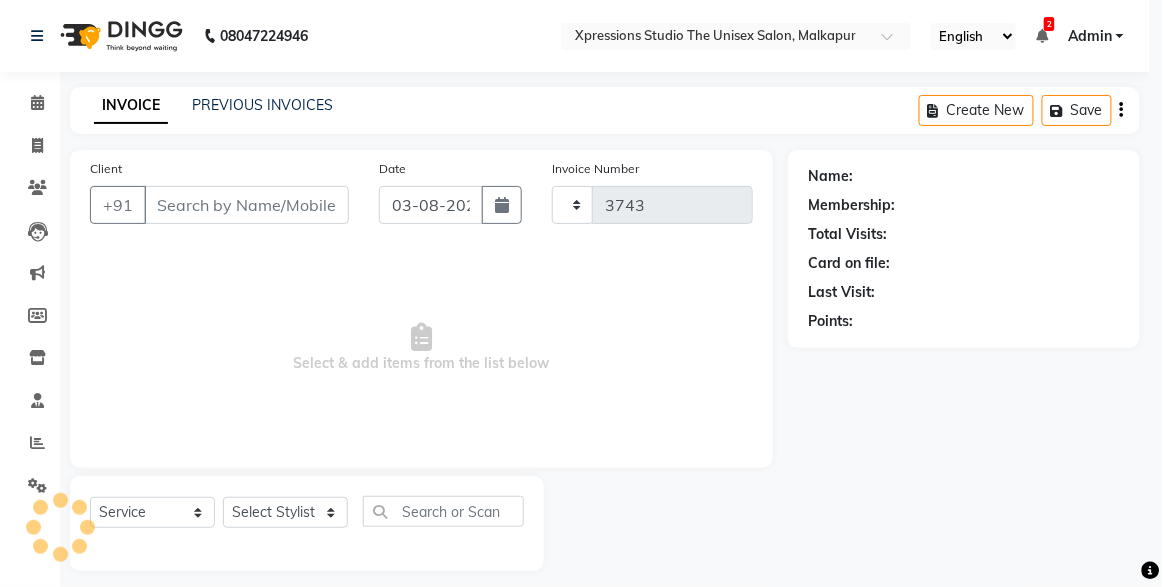 select on "7003" 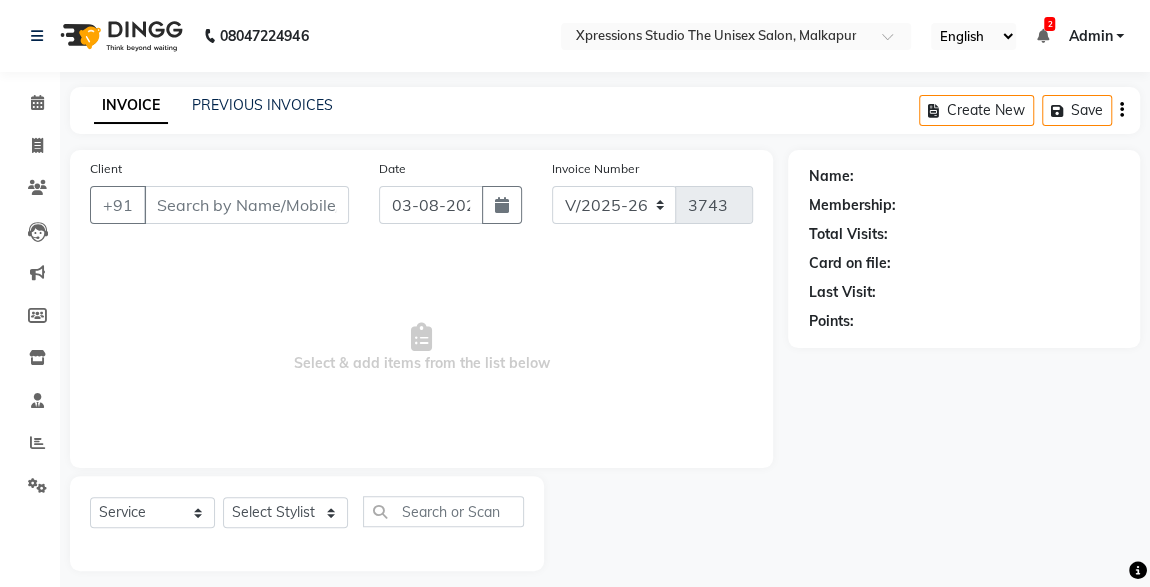 type on "[PHONE]" 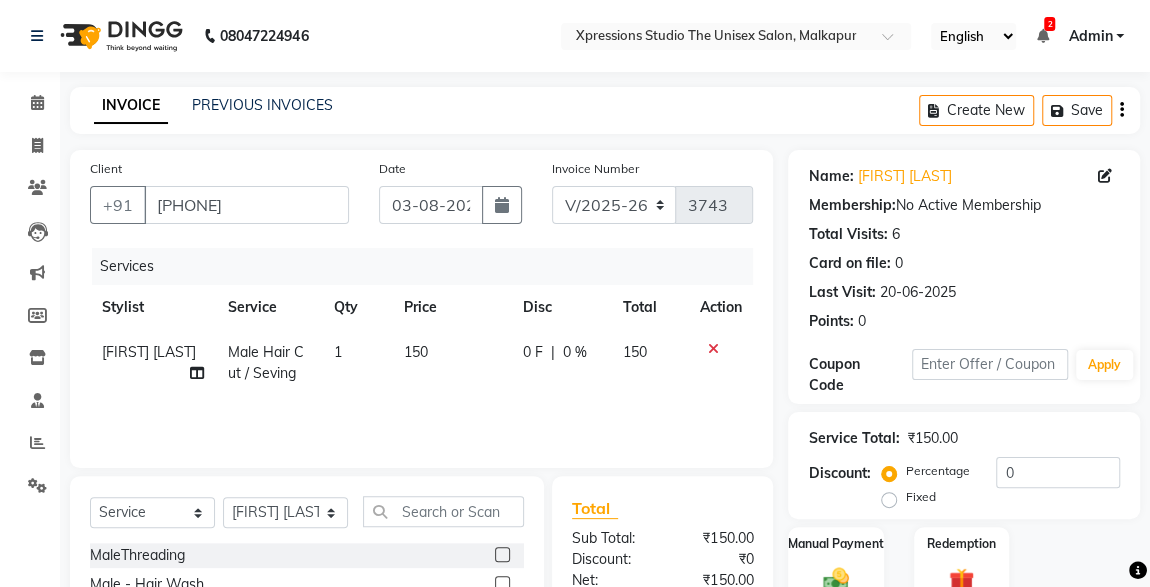 scroll, scrollTop: 212, scrollLeft: 0, axis: vertical 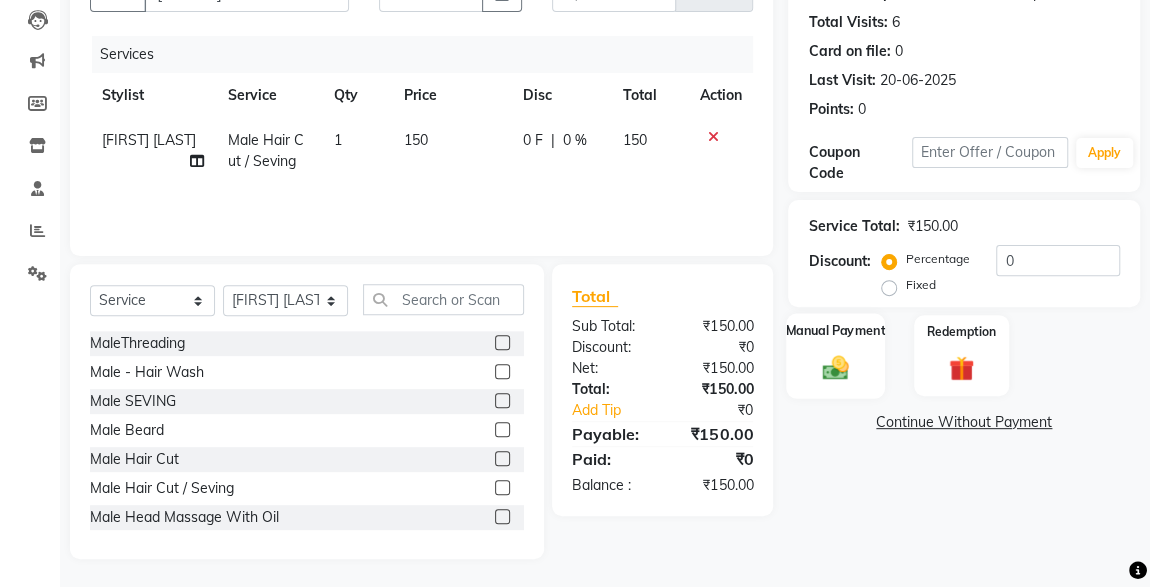 click on "Manual Payment" 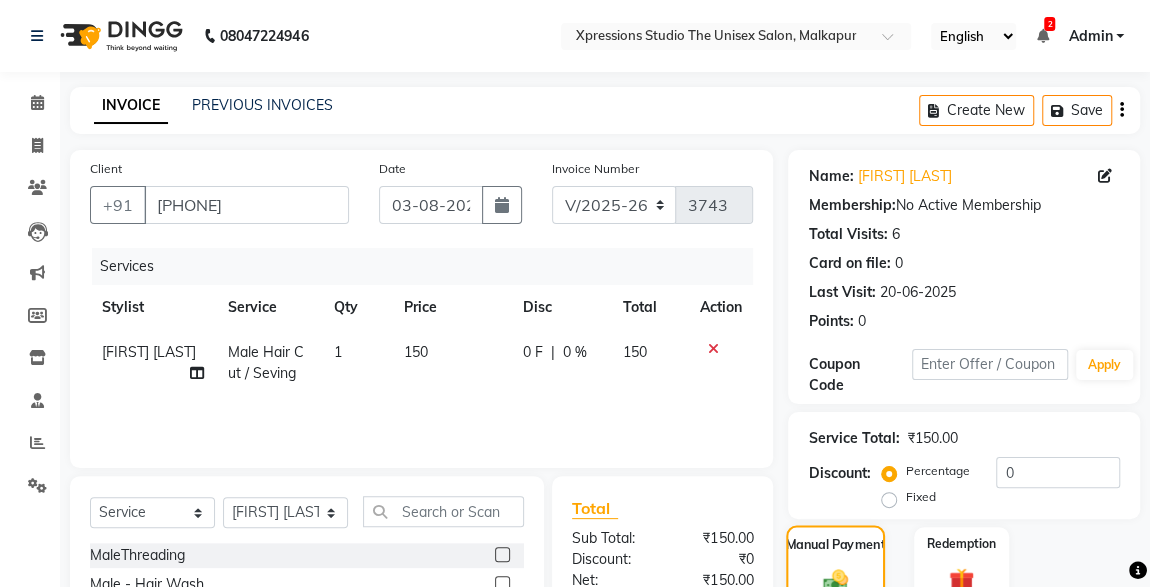 scroll, scrollTop: 219, scrollLeft: 0, axis: vertical 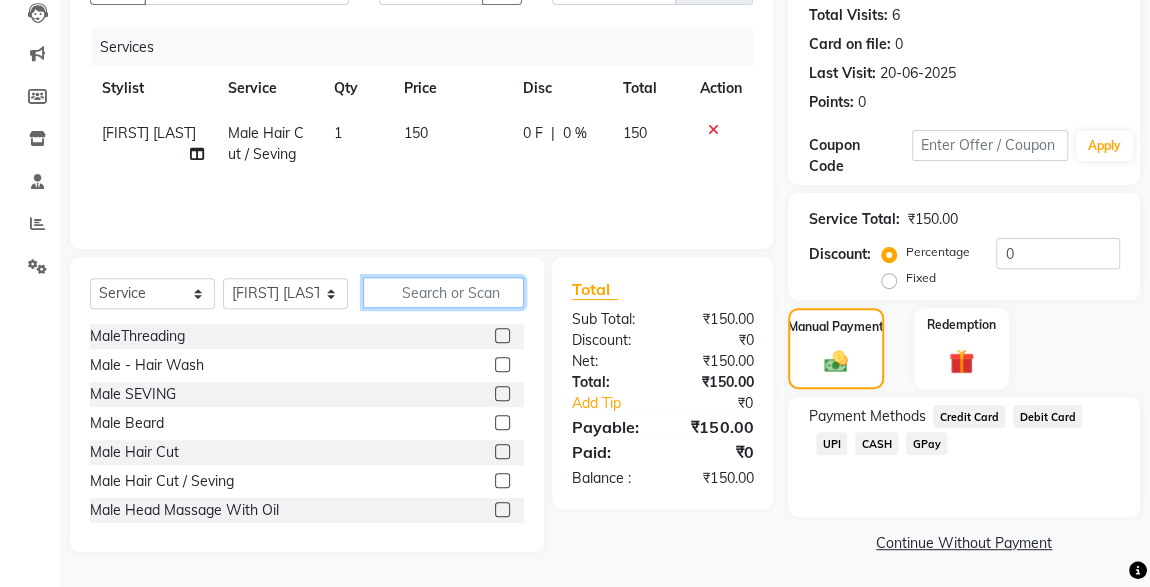 click 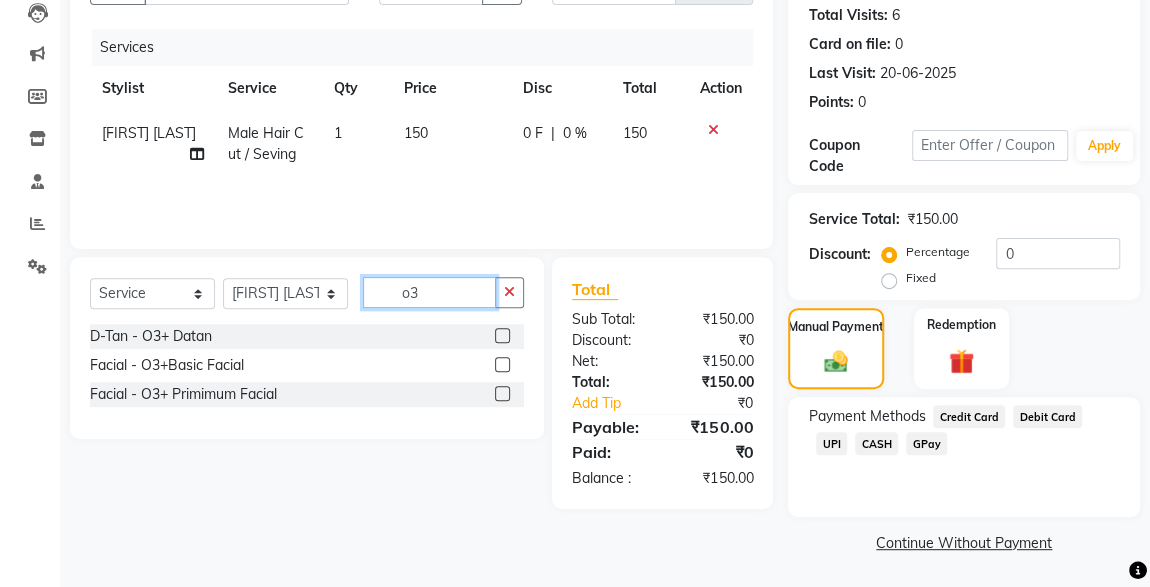 type on "o3" 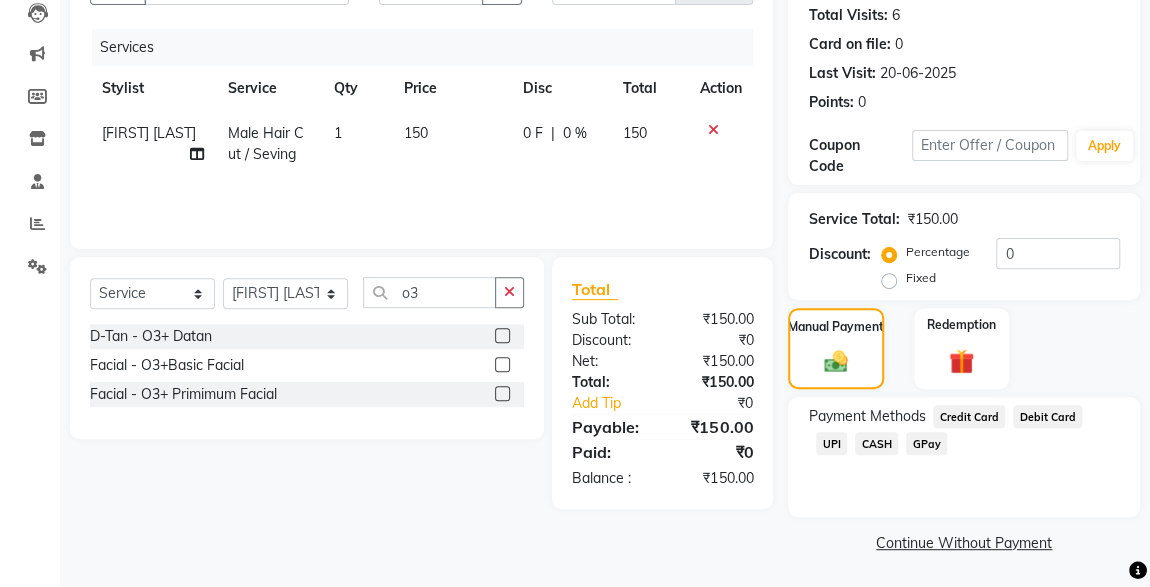 click 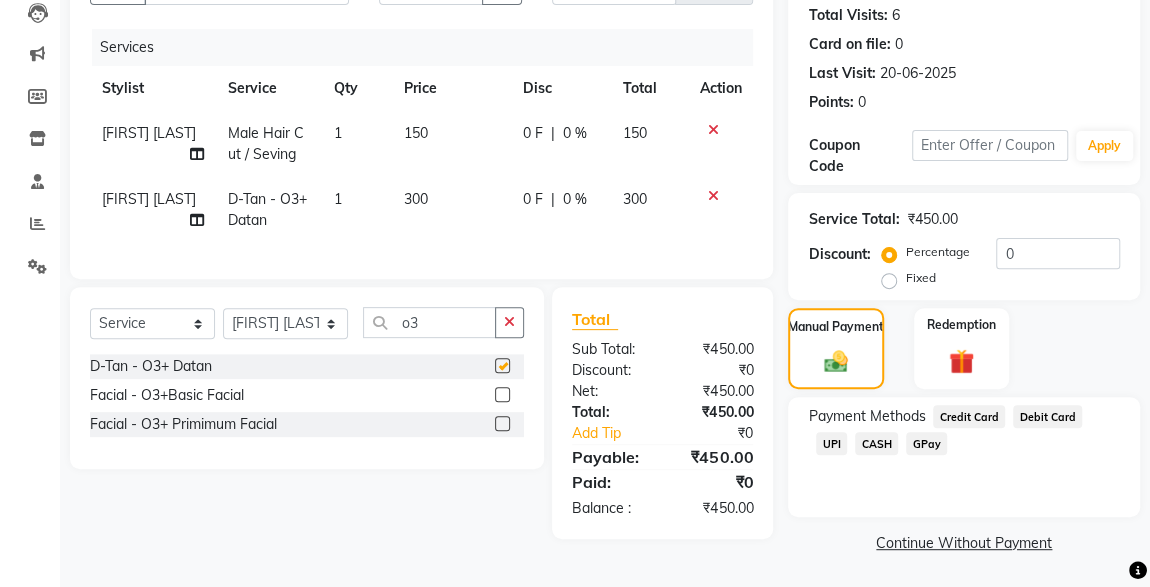 checkbox on "false" 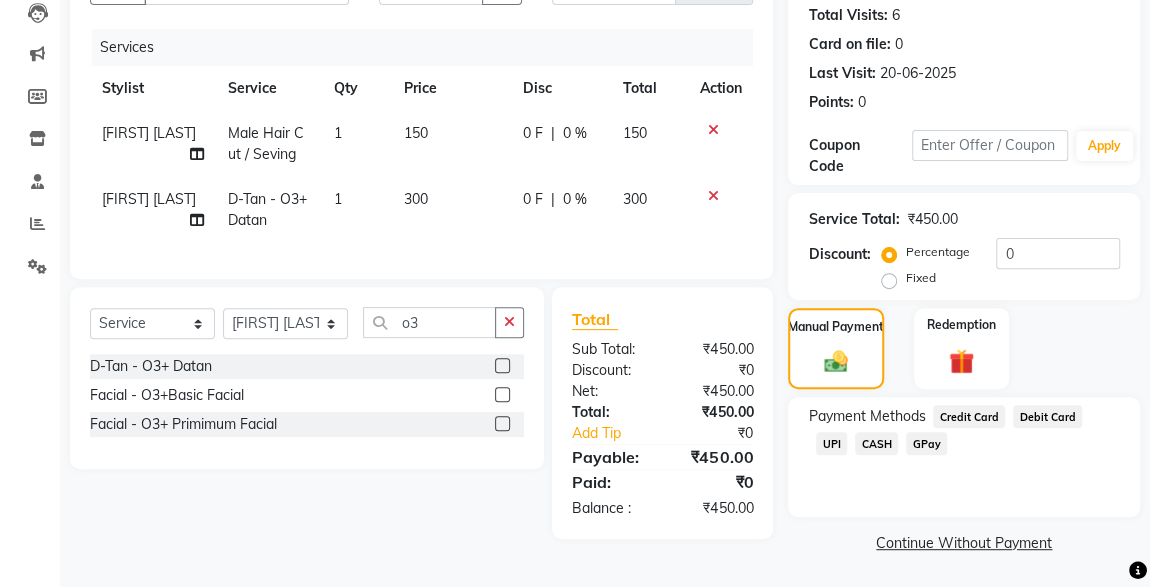 click on "UPI" 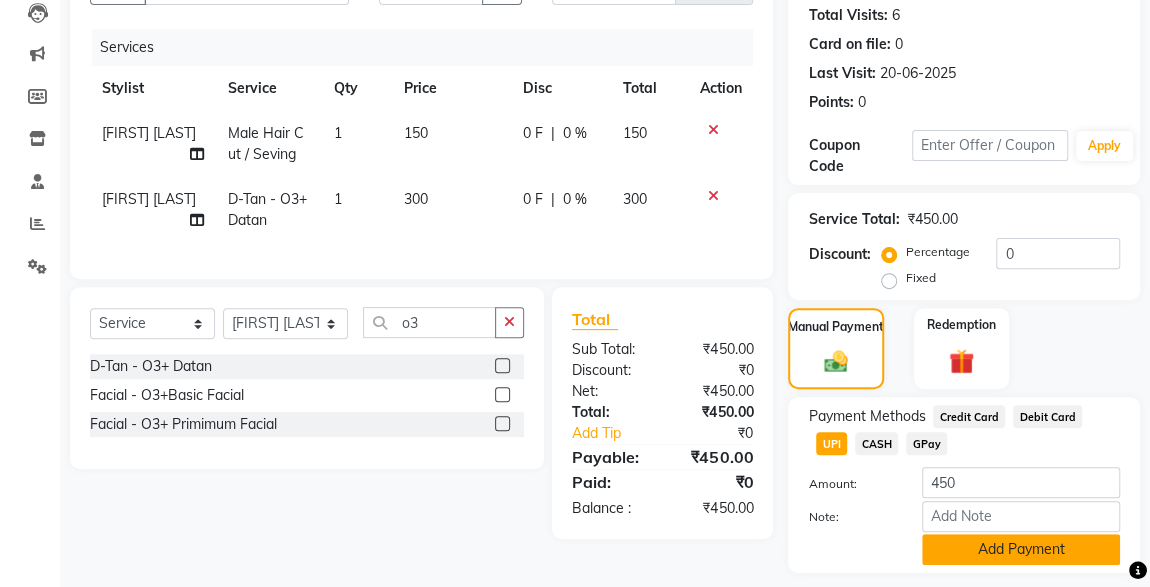 click on "Add Payment" 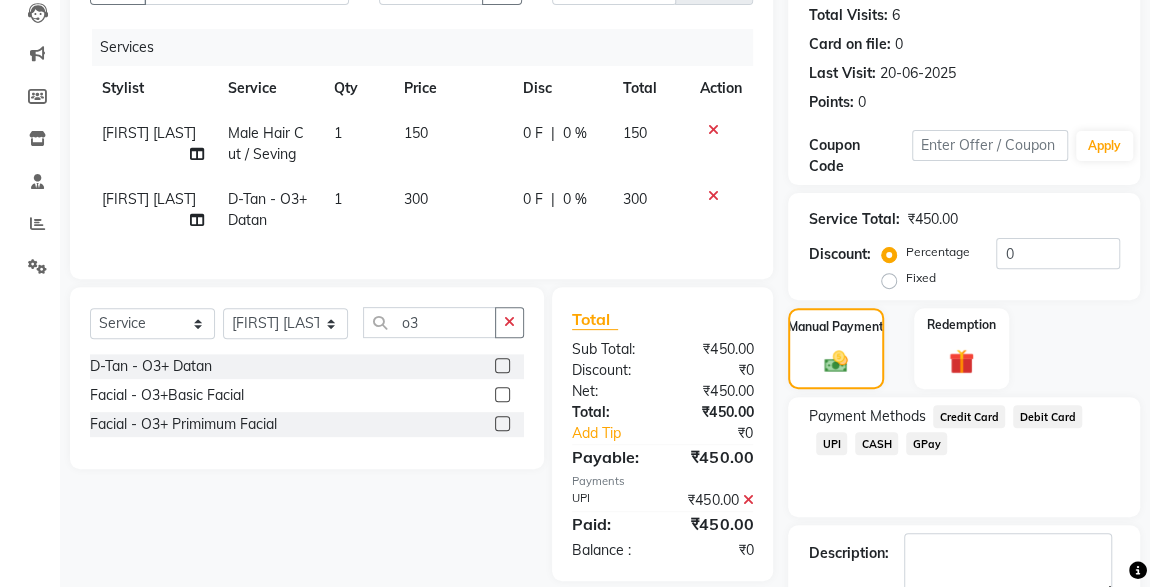 scroll, scrollTop: 330, scrollLeft: 0, axis: vertical 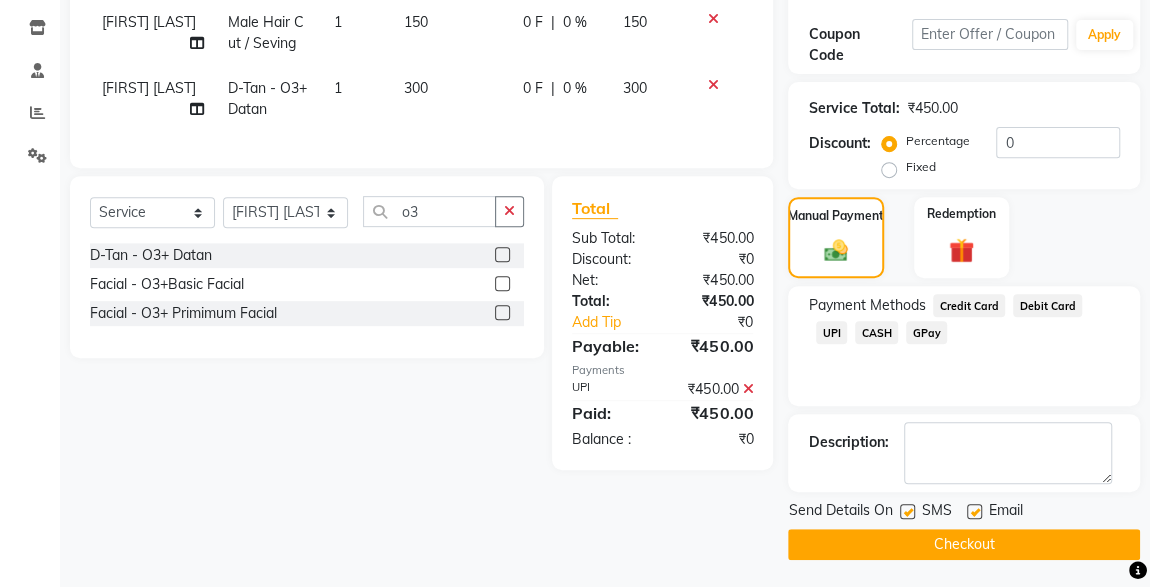click 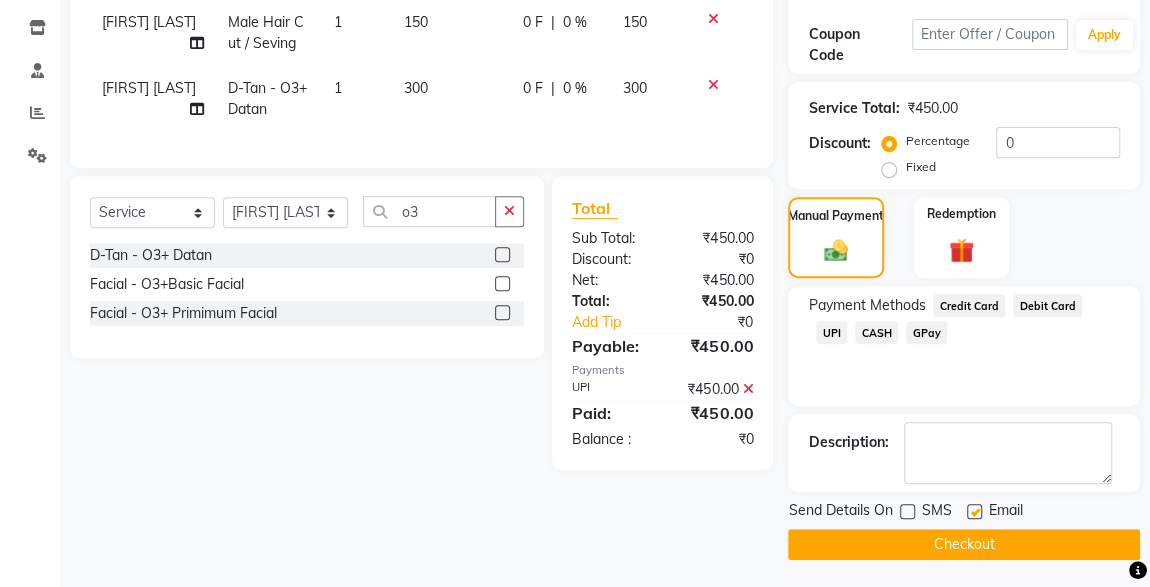 click on "Checkout" 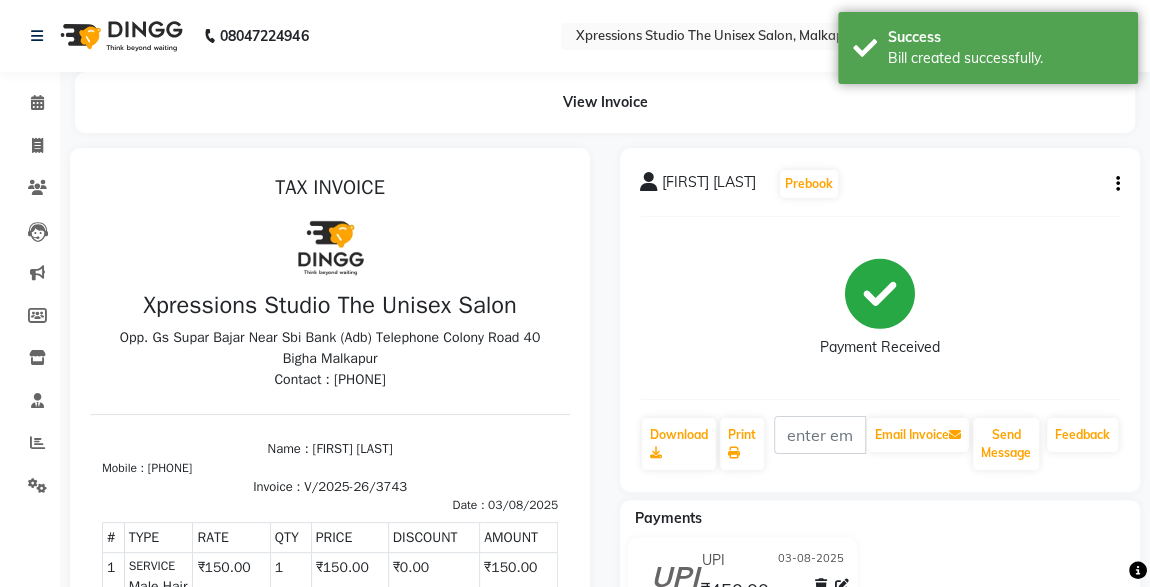 scroll, scrollTop: 0, scrollLeft: 0, axis: both 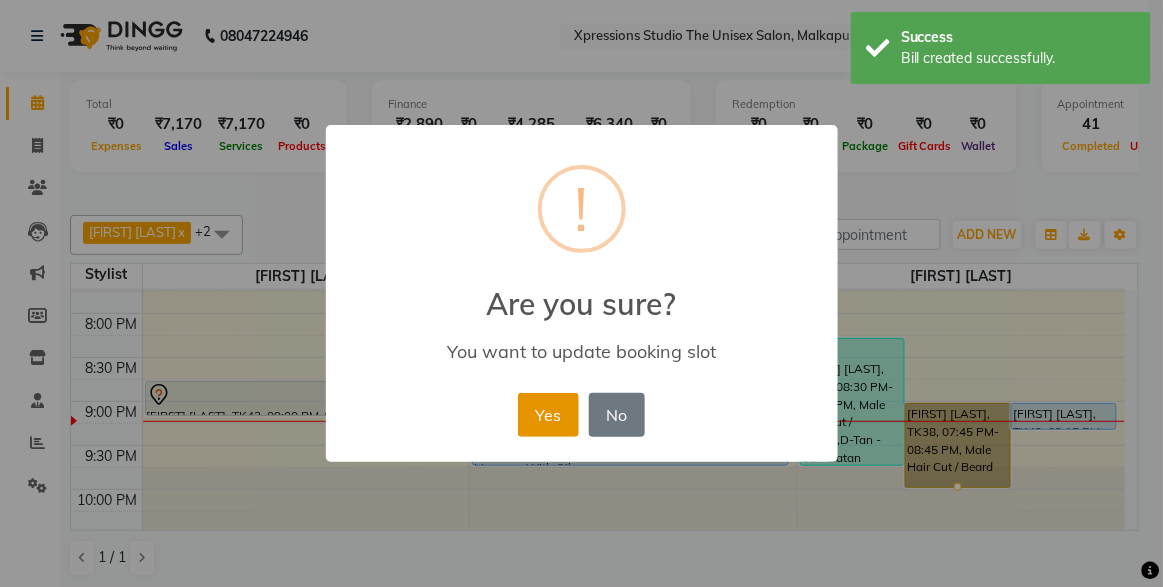 click on "Yes" at bounding box center [548, 415] 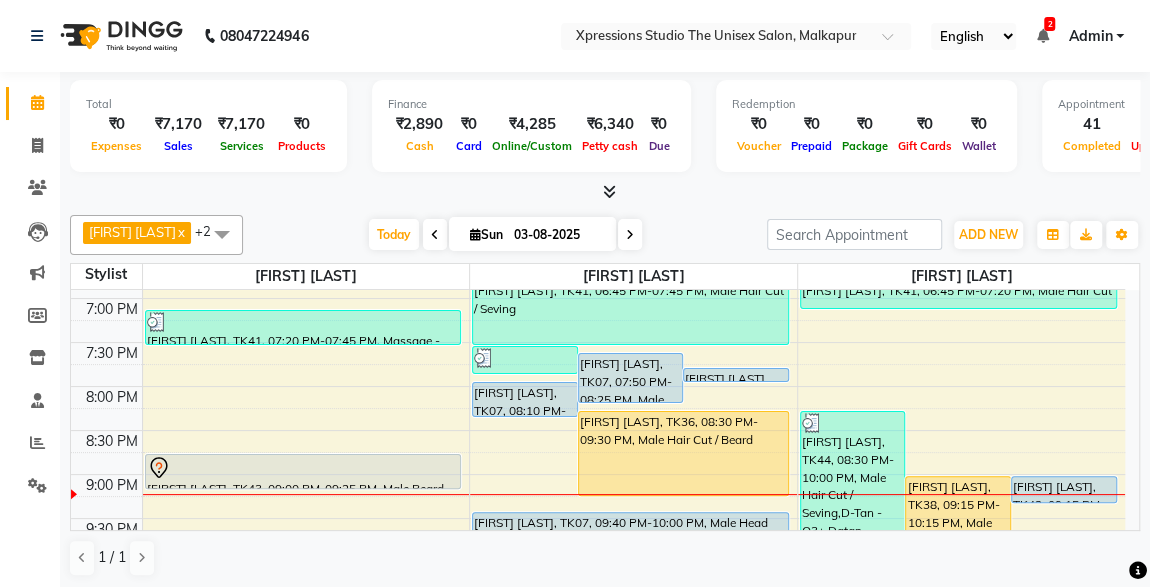 scroll, scrollTop: 970, scrollLeft: 0, axis: vertical 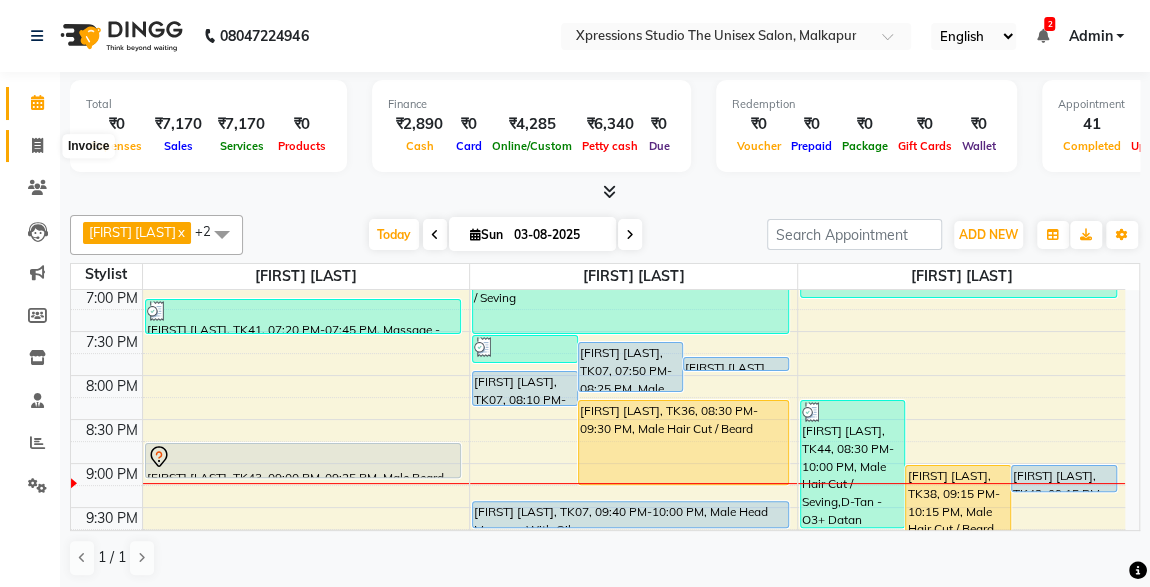 click 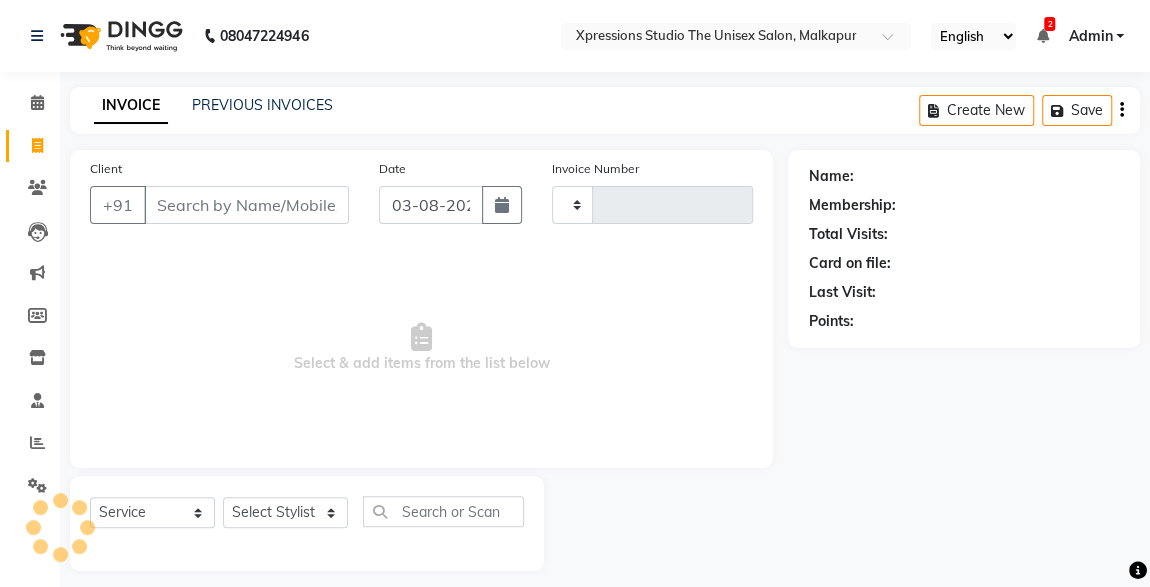 type on "3744" 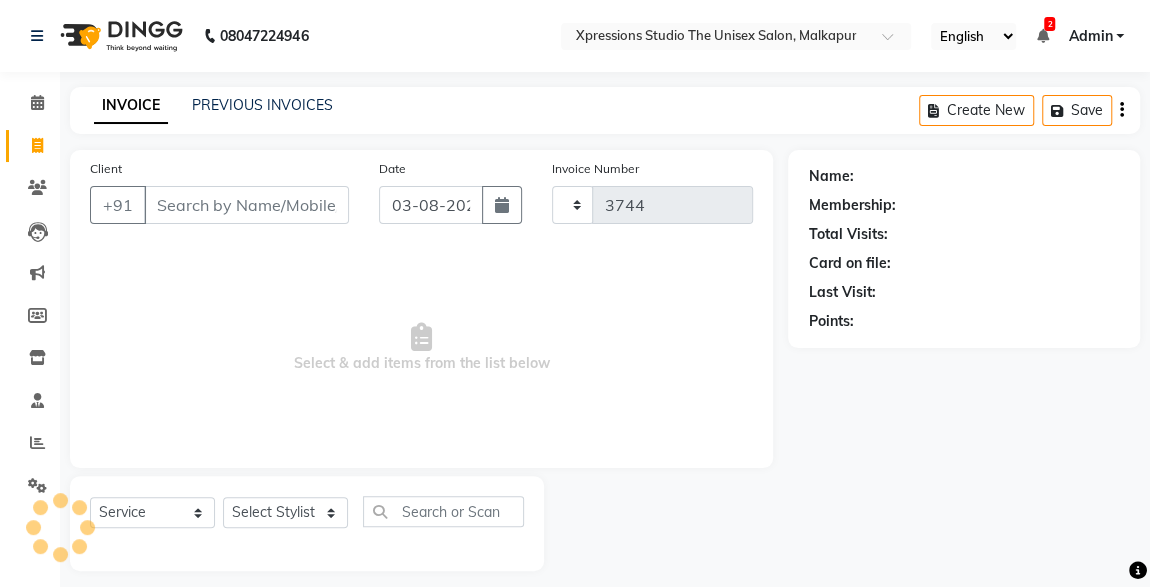 select on "7003" 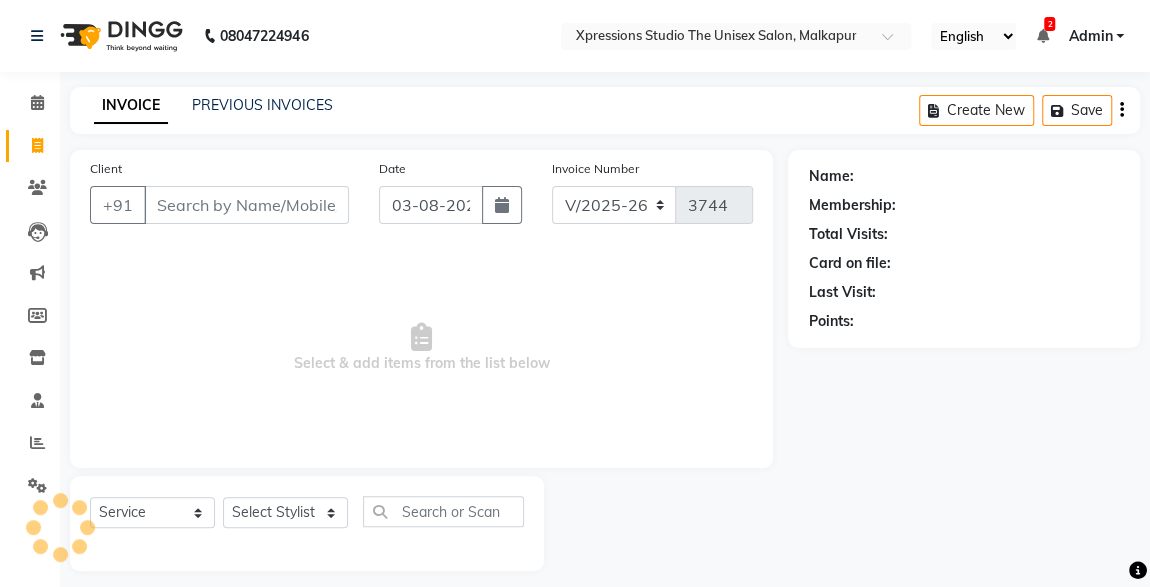 click on "Client" at bounding box center [246, 205] 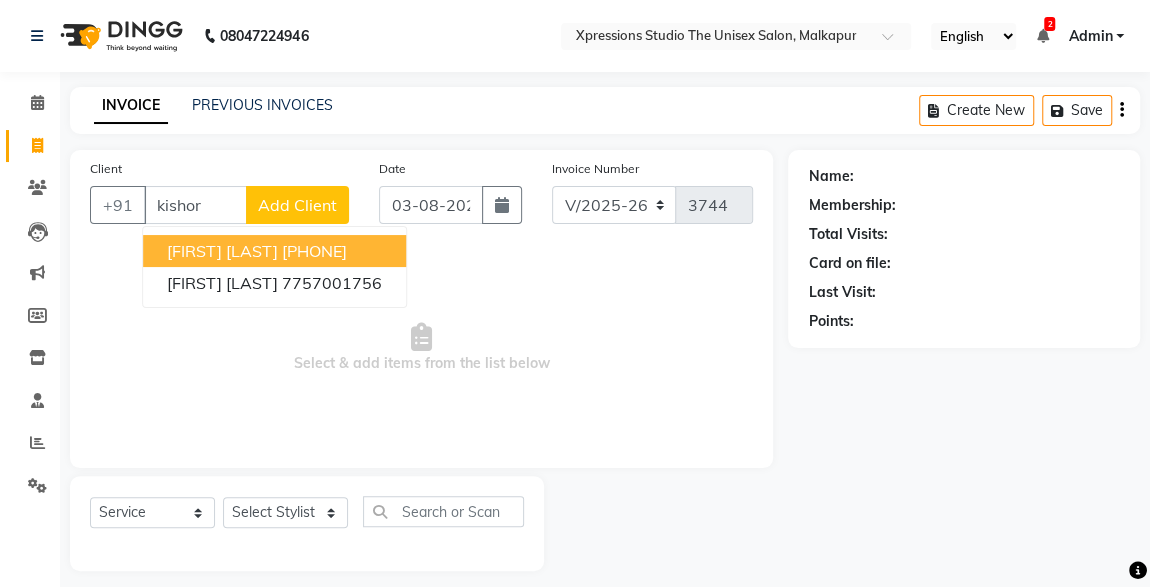 click on "[FIRST] [LAST] [PHONE]" at bounding box center [274, 251] 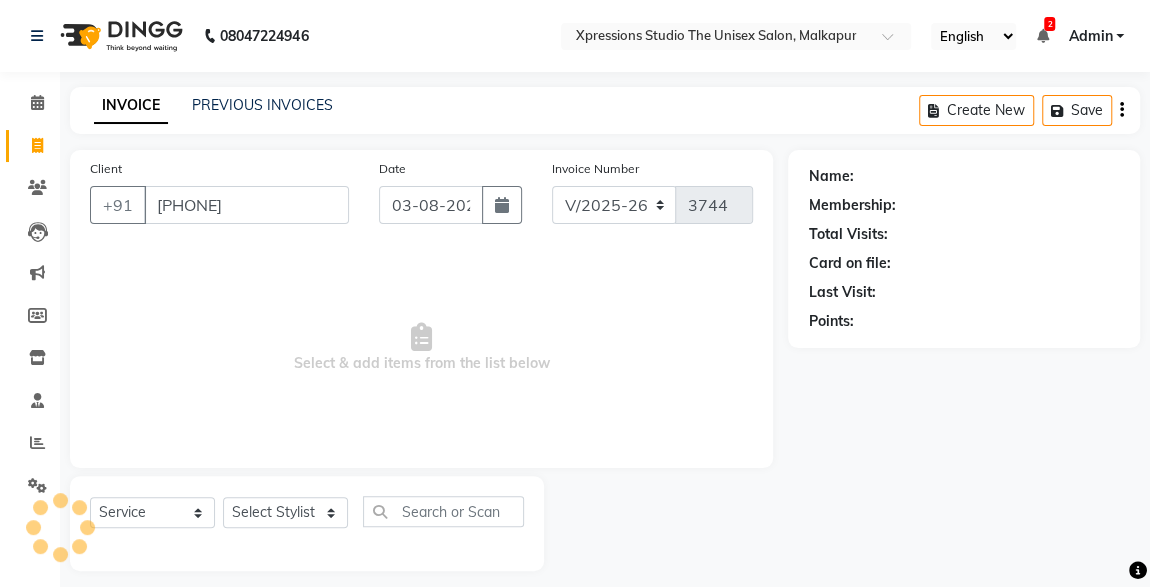 type on "[PHONE]" 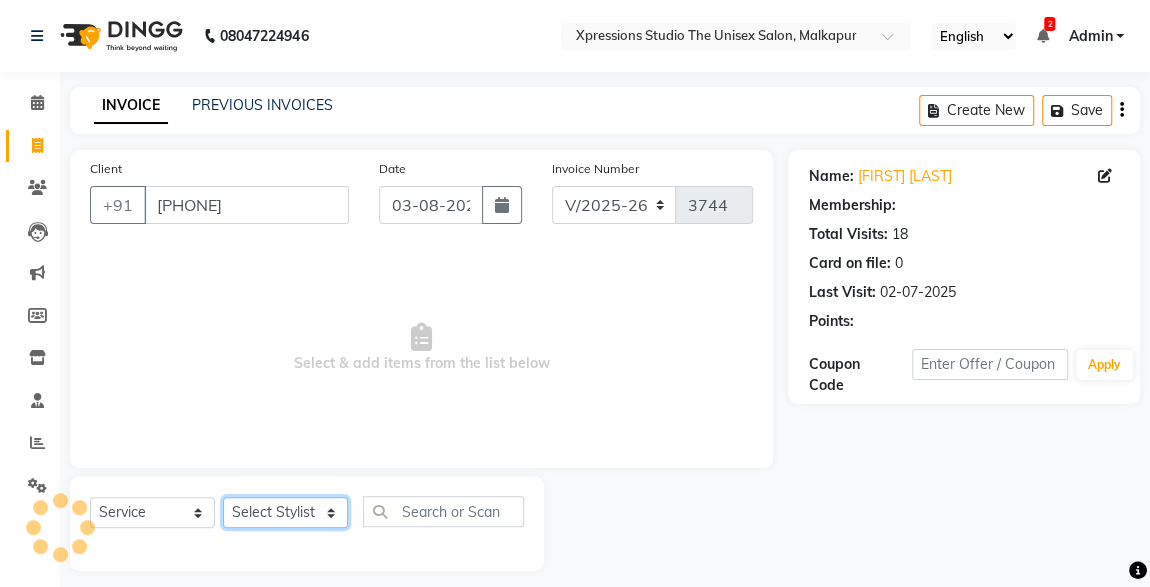 drag, startPoint x: 261, startPoint y: 512, endPoint x: 278, endPoint y: 482, distance: 34.48188 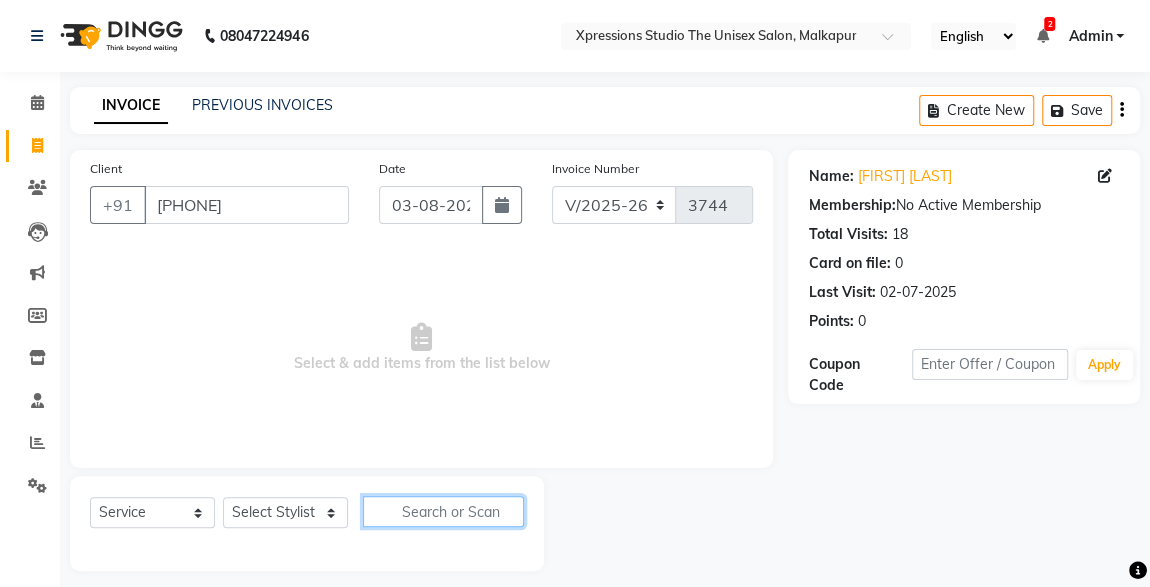 click 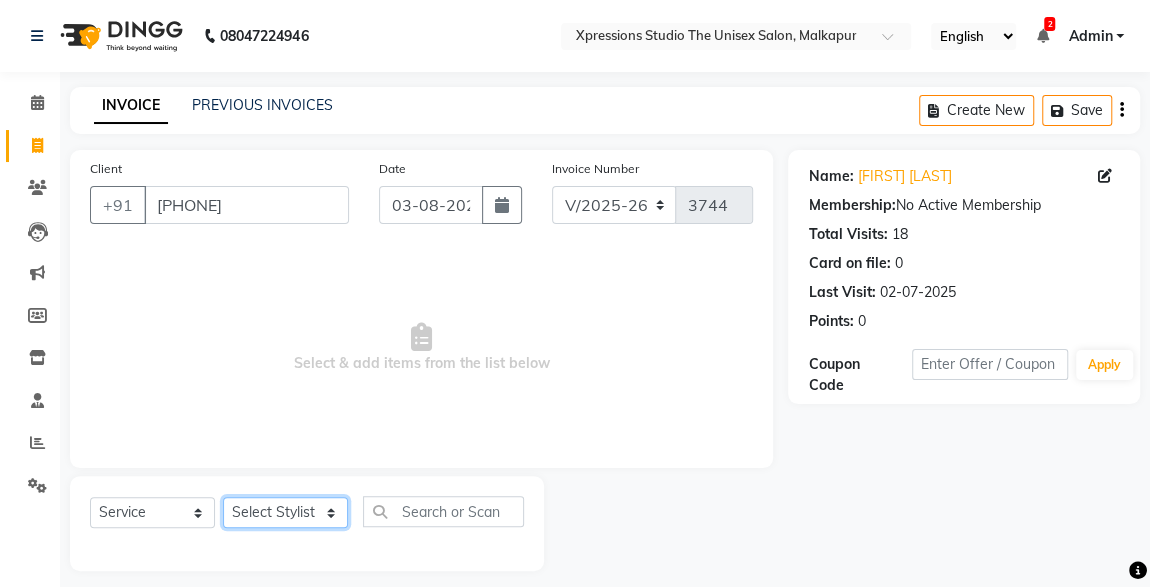 click on "Select Stylist [FIRST] [LAST] [FIRST] [LAST] [FIRST] [LAST]" 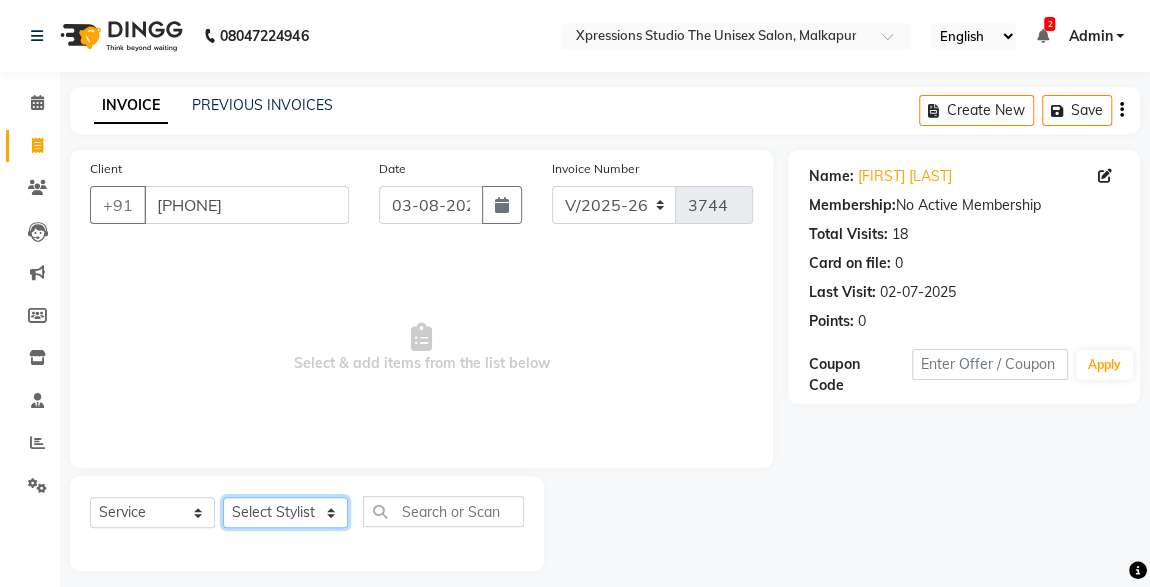 select on "57587" 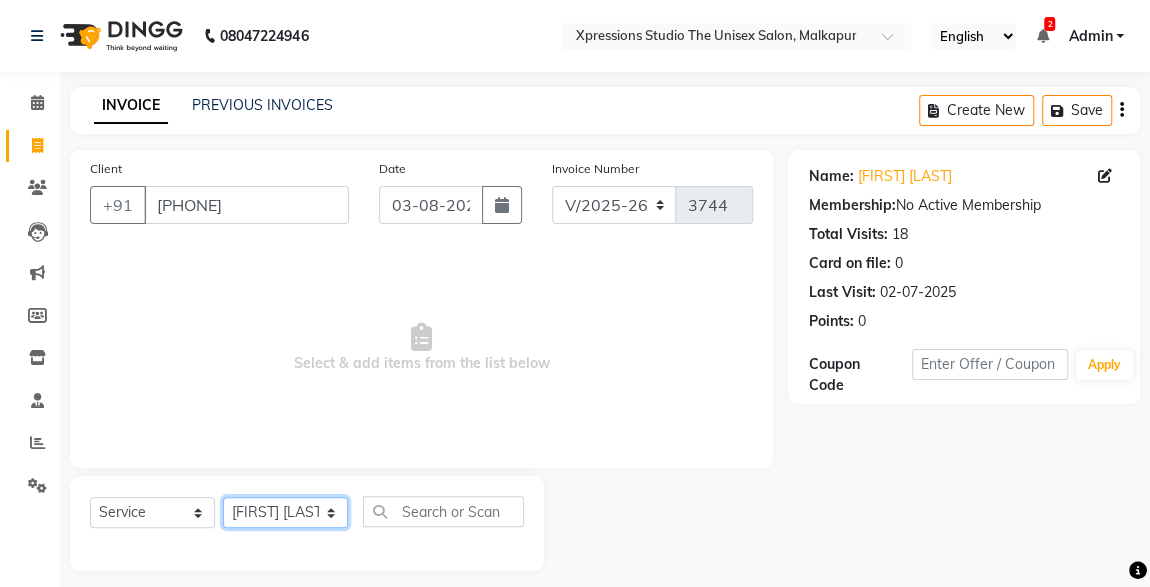 click on "Select Stylist [FIRST] [LAST] [FIRST] [LAST] [FIRST] [LAST]" 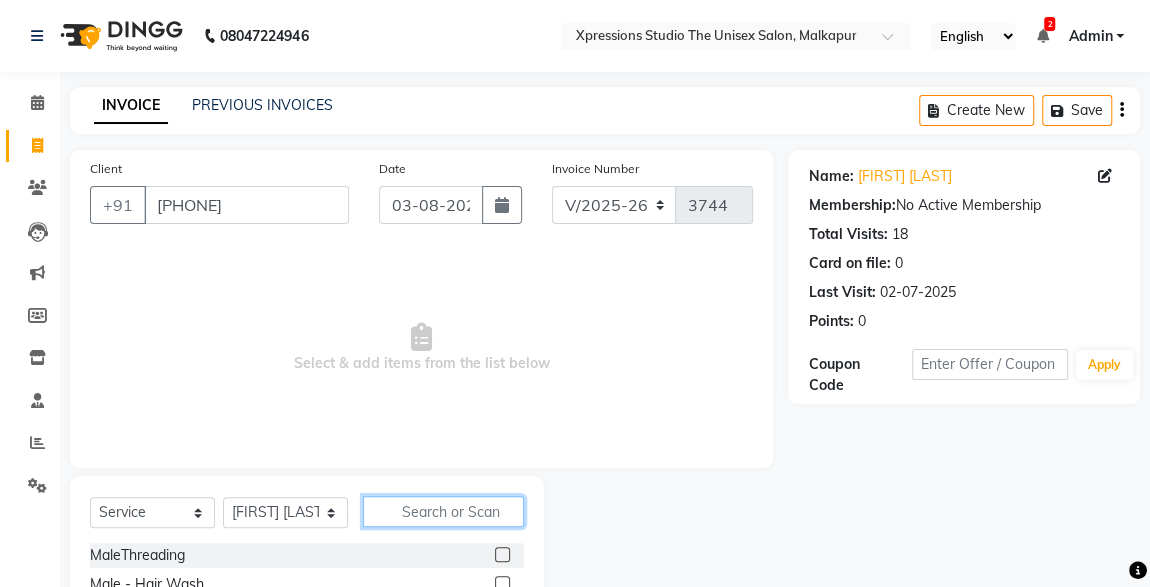 click 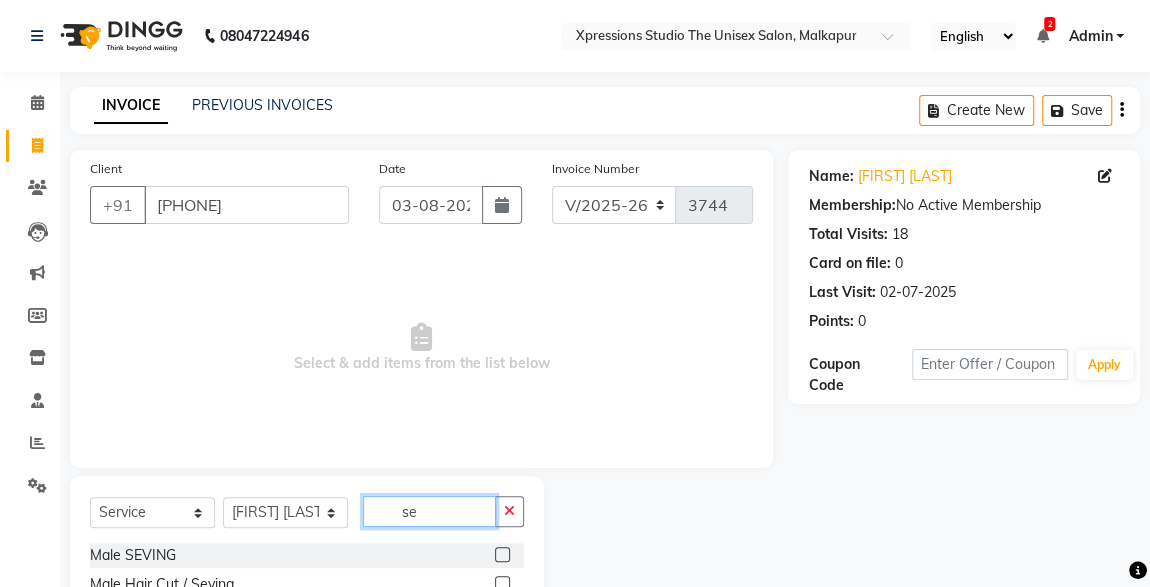 scroll, scrollTop: 70, scrollLeft: 0, axis: vertical 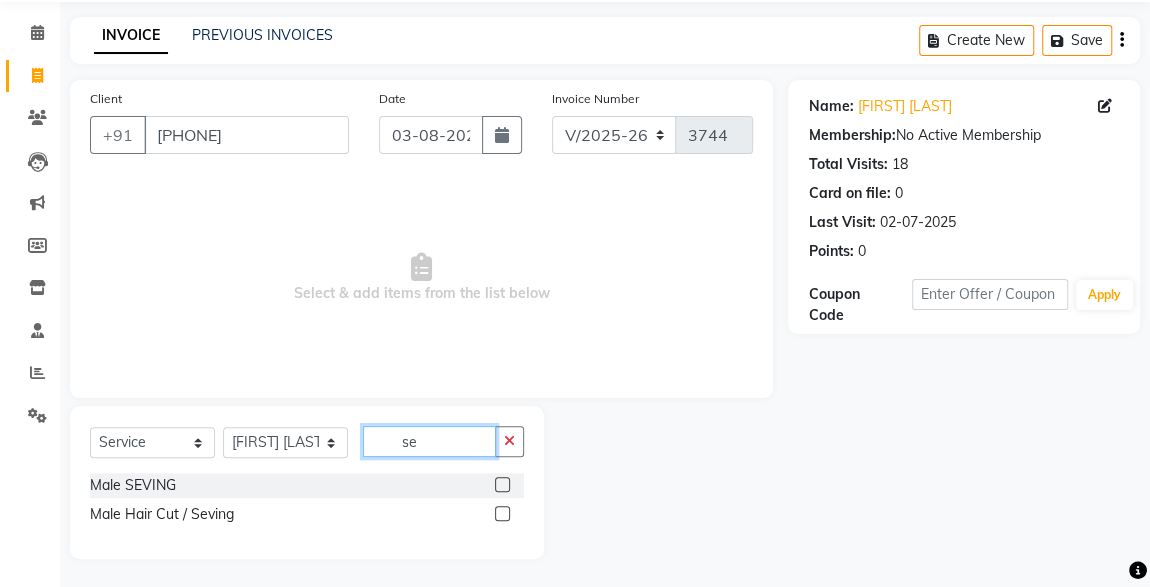 type on "se" 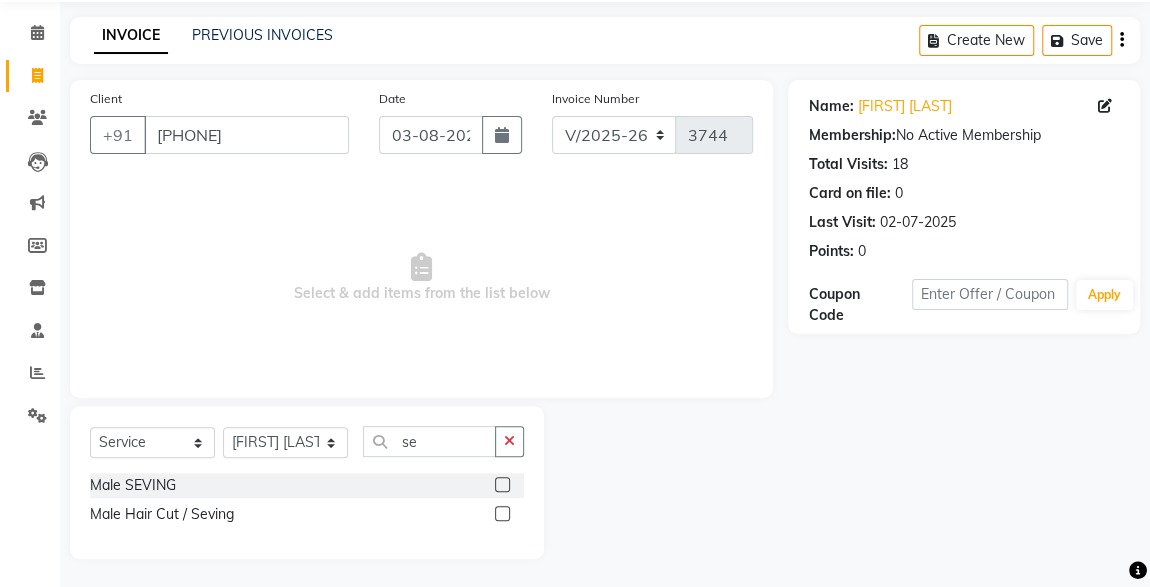 click 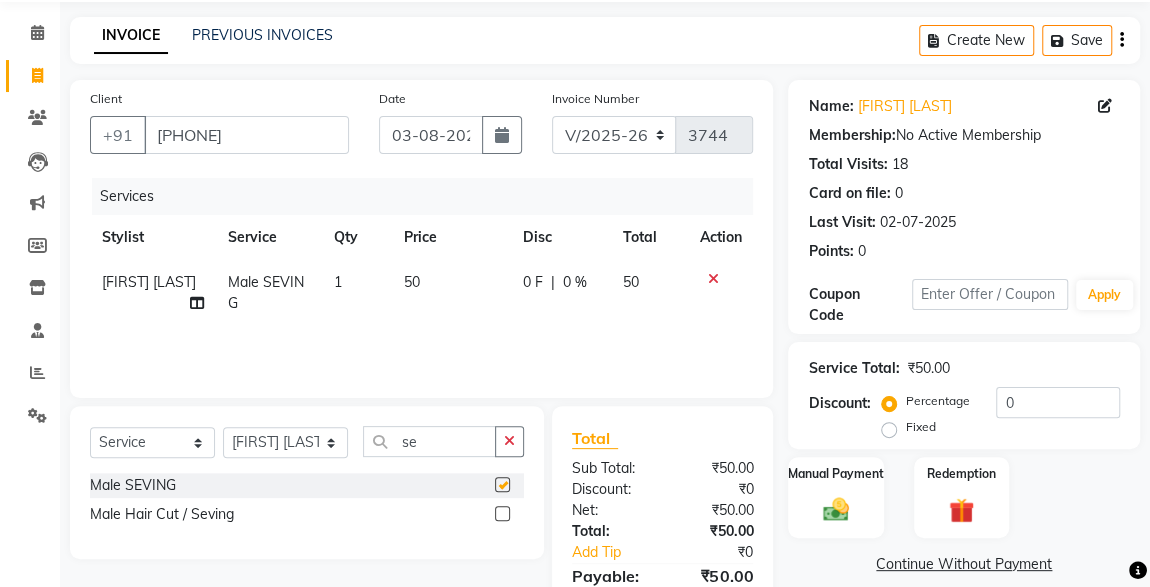 checkbox on "false" 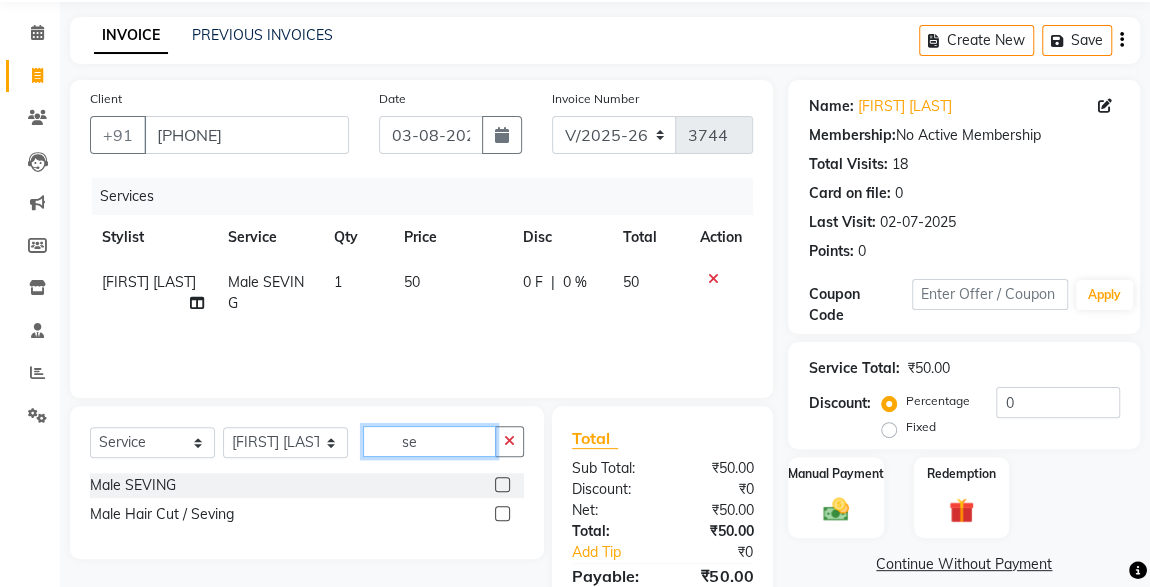 click on "se" 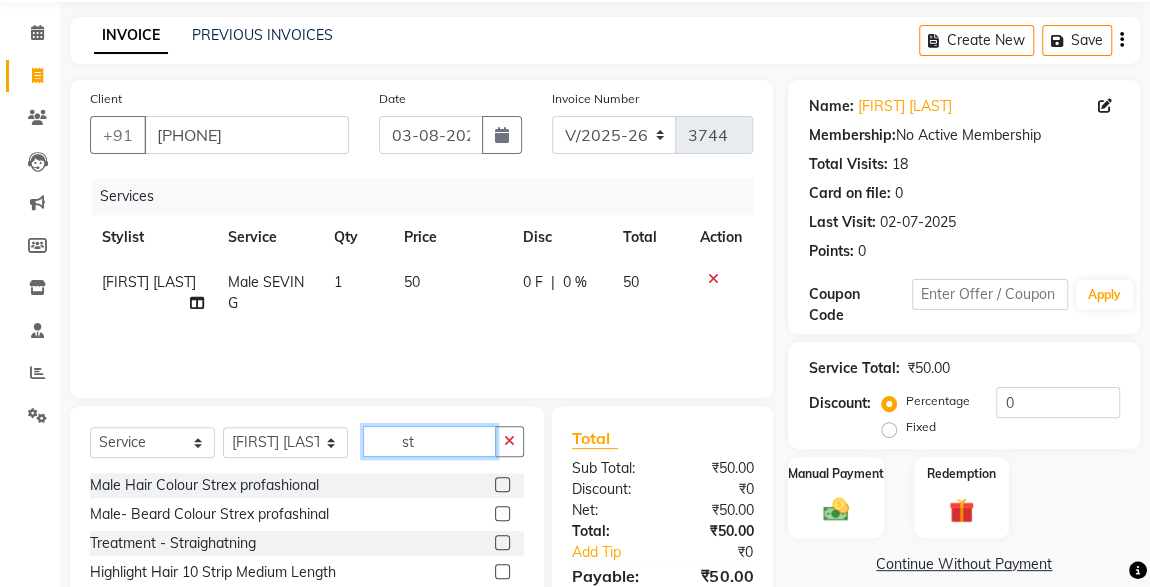 type on "st" 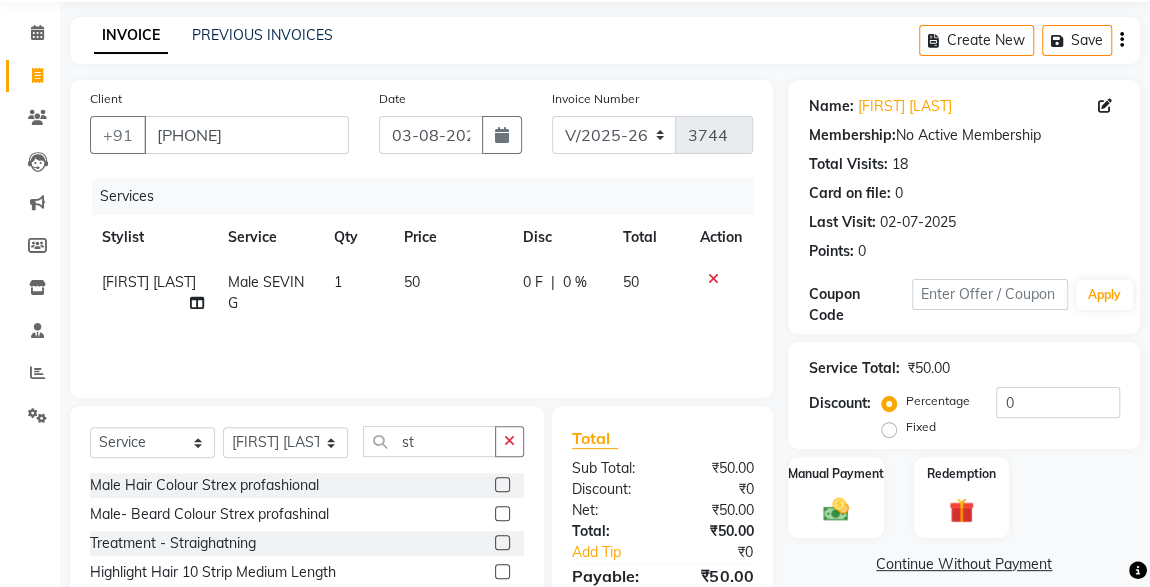 click 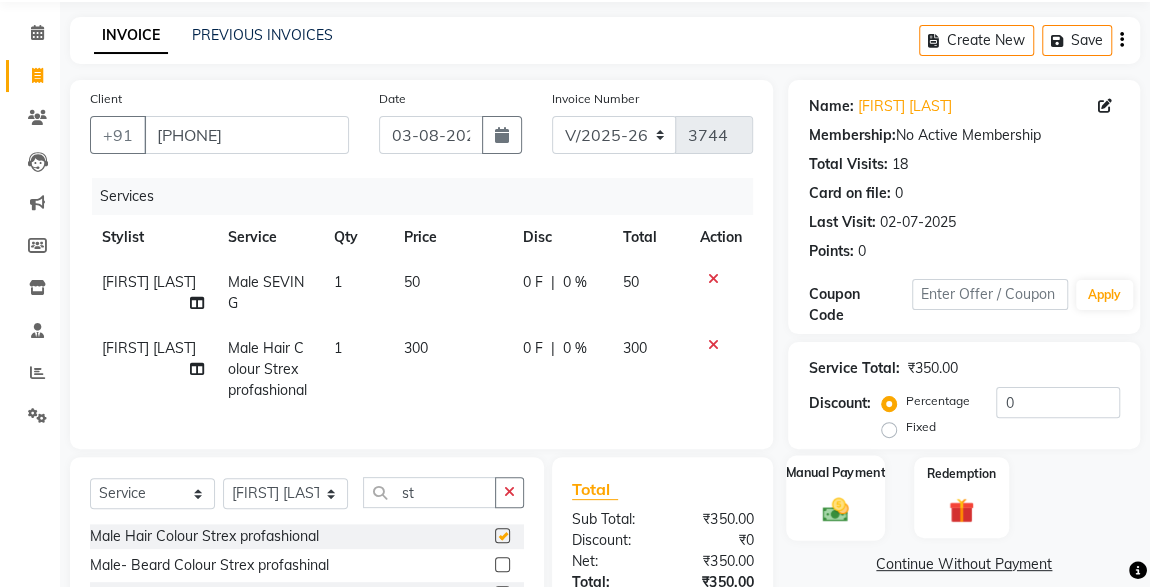 checkbox on "false" 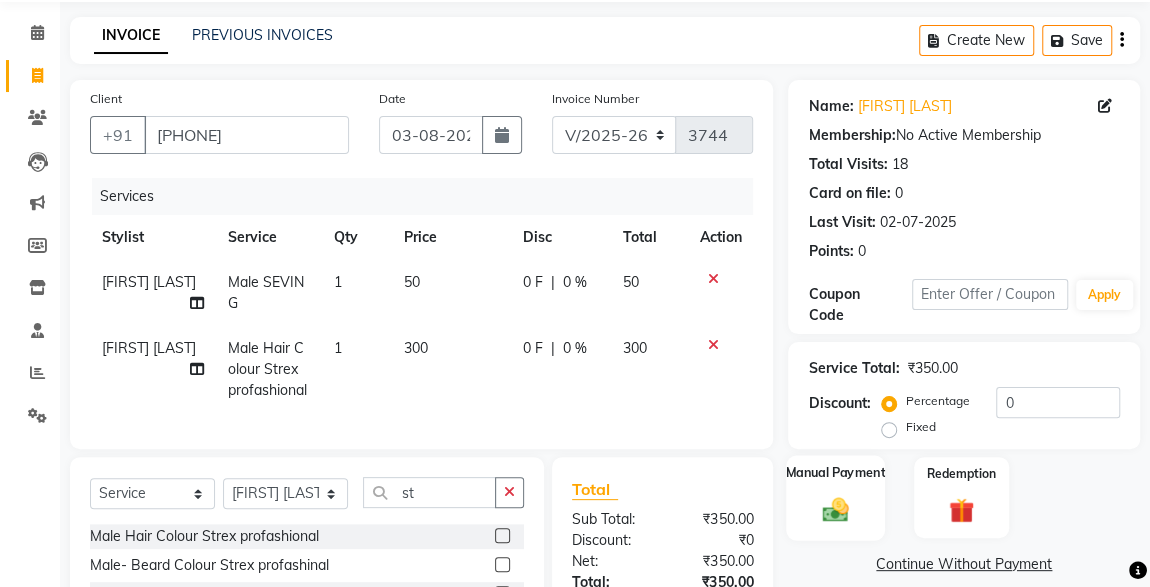 click 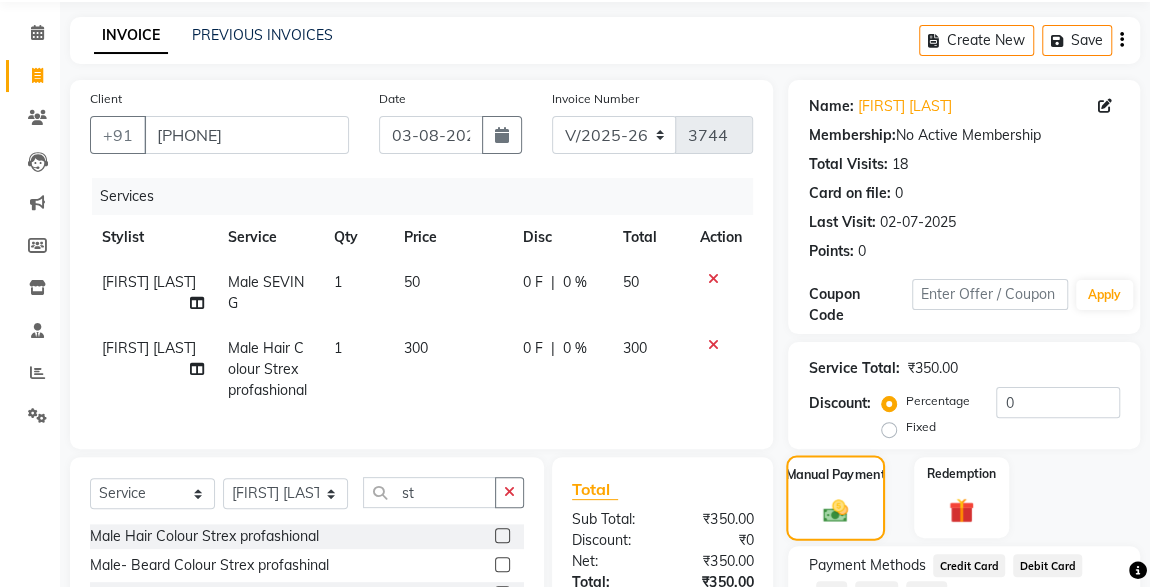scroll, scrollTop: 254, scrollLeft: 0, axis: vertical 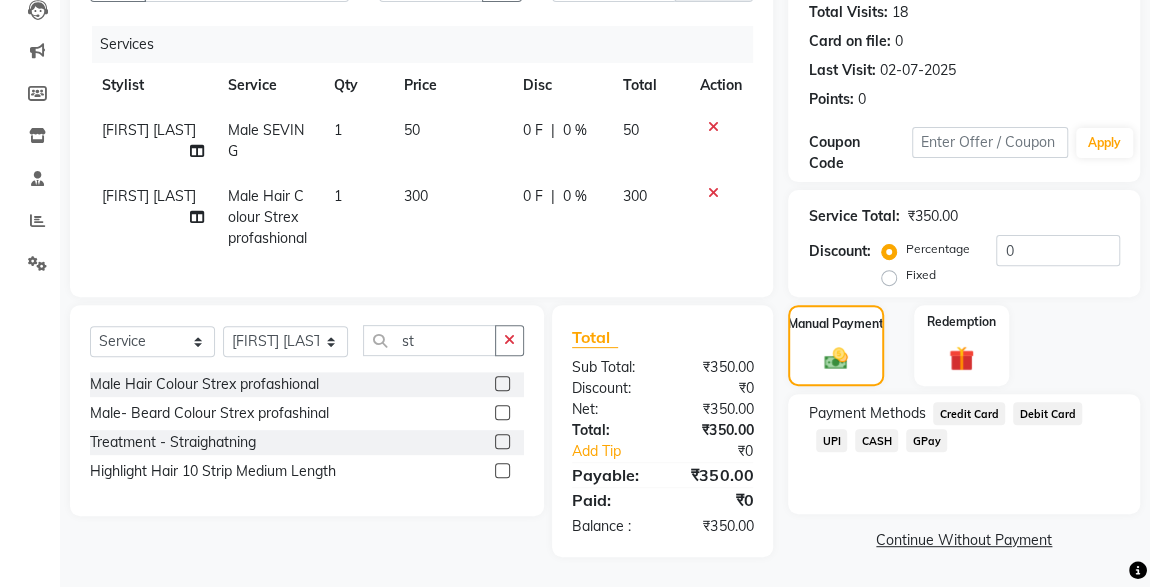 click on "UPI" 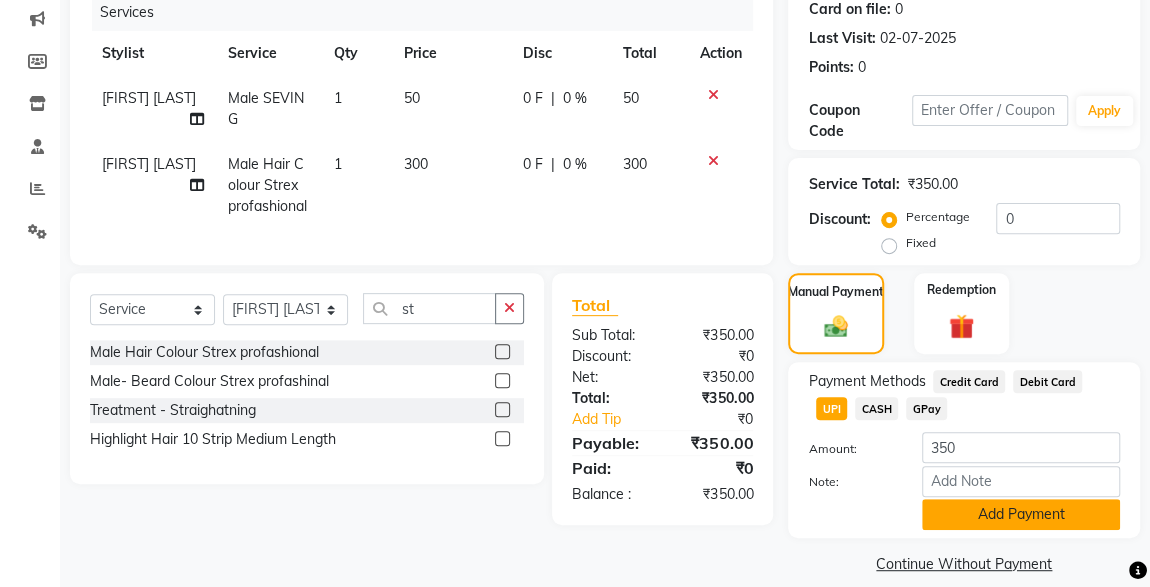 click on "Add Payment" 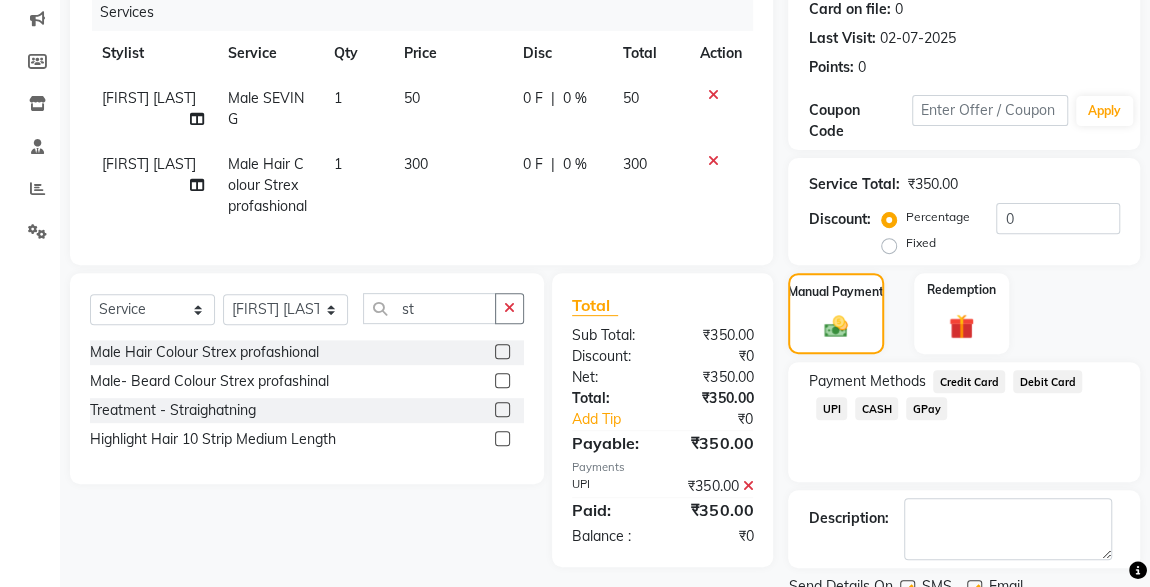 scroll, scrollTop: 330, scrollLeft: 0, axis: vertical 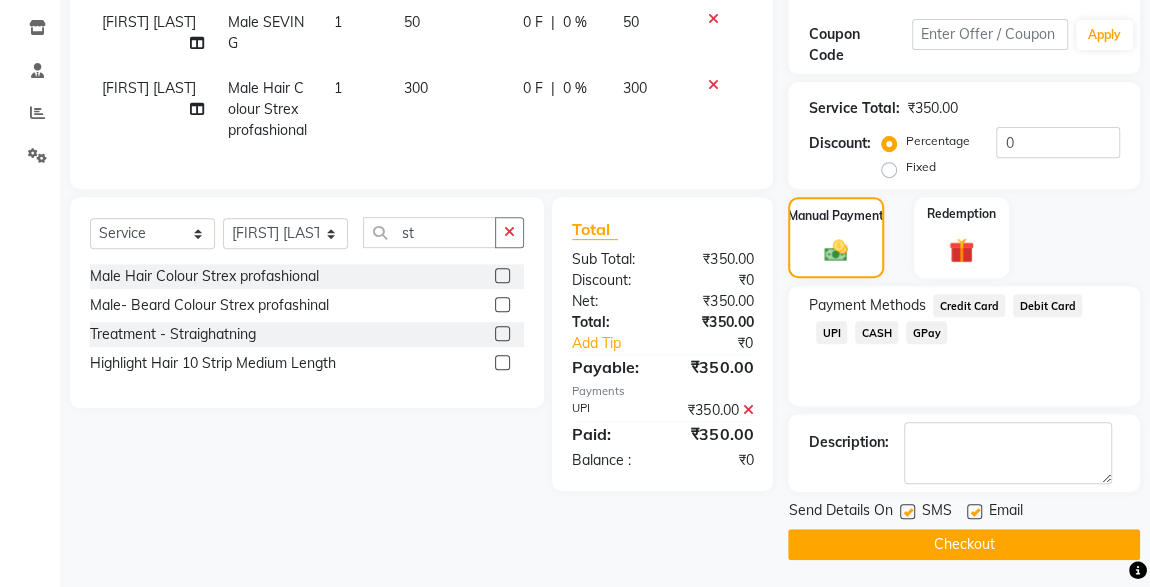 click 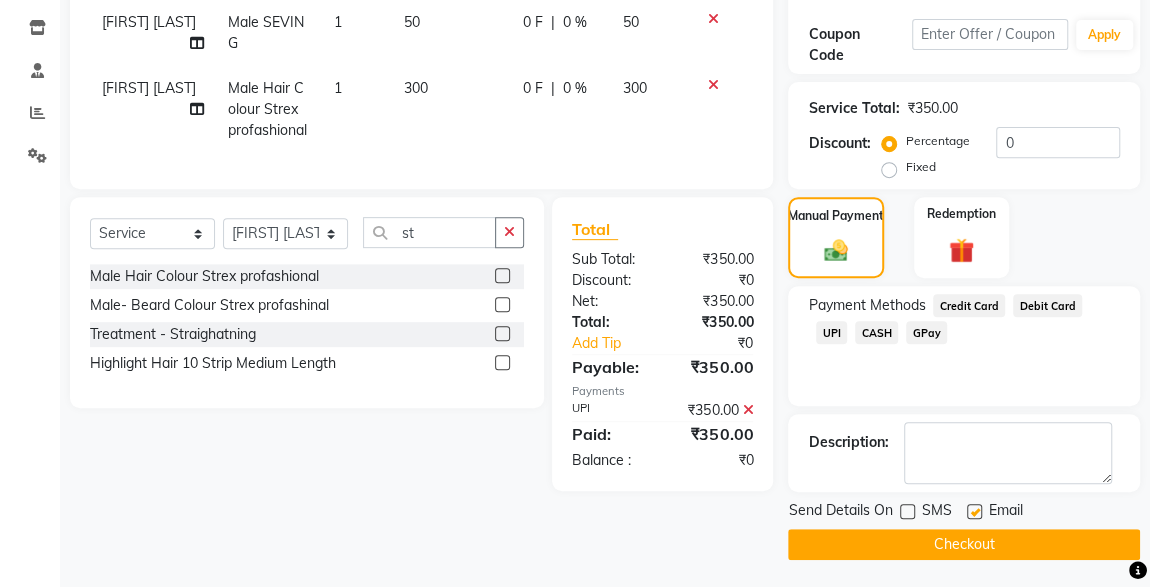 click on "Checkout" 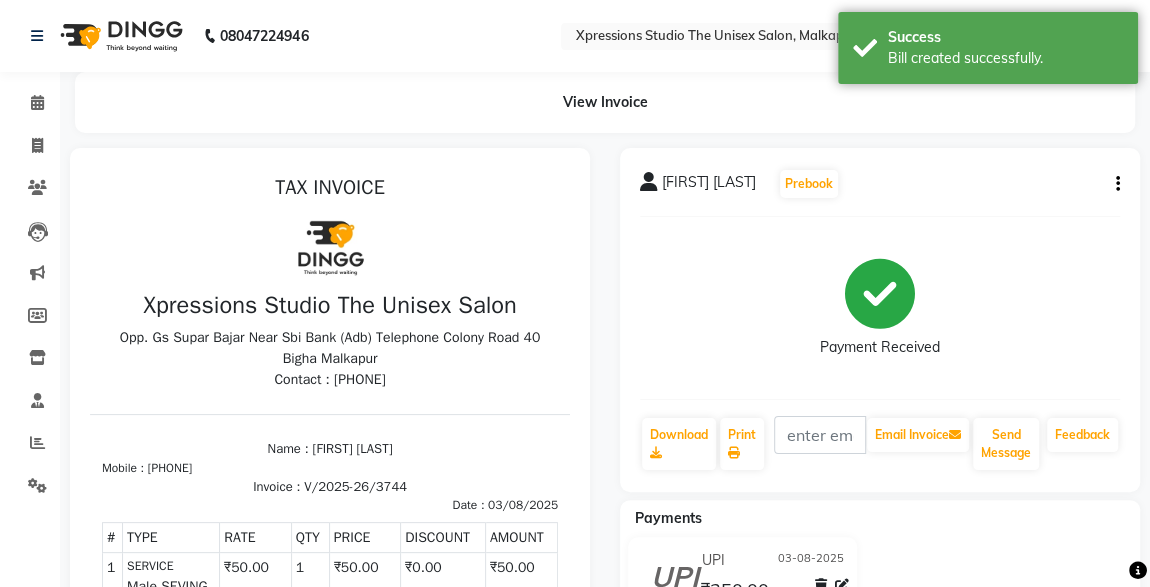 scroll, scrollTop: 0, scrollLeft: 0, axis: both 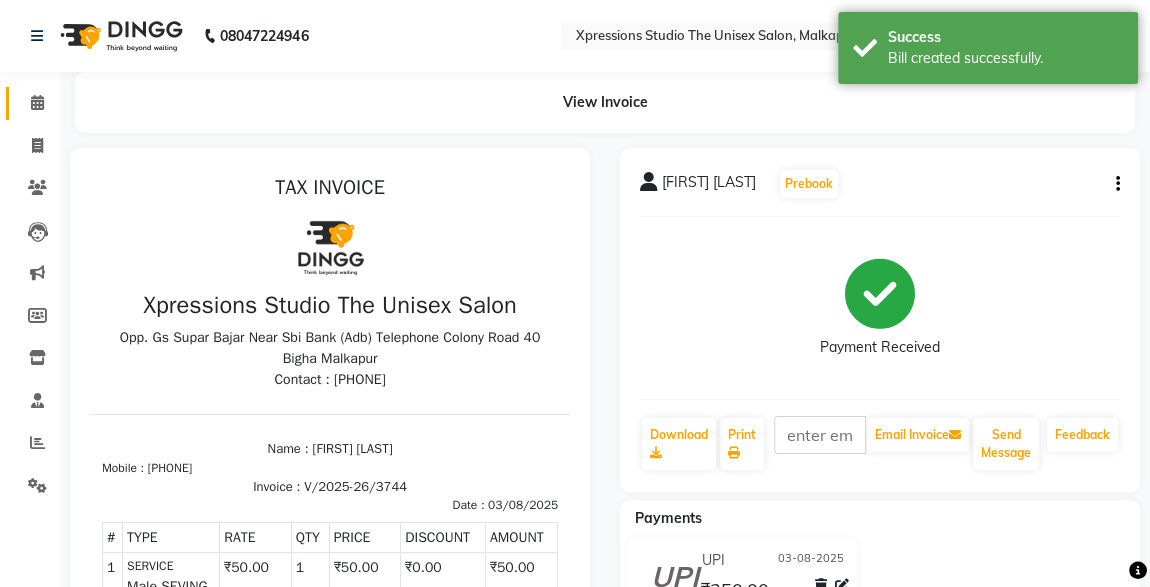 click 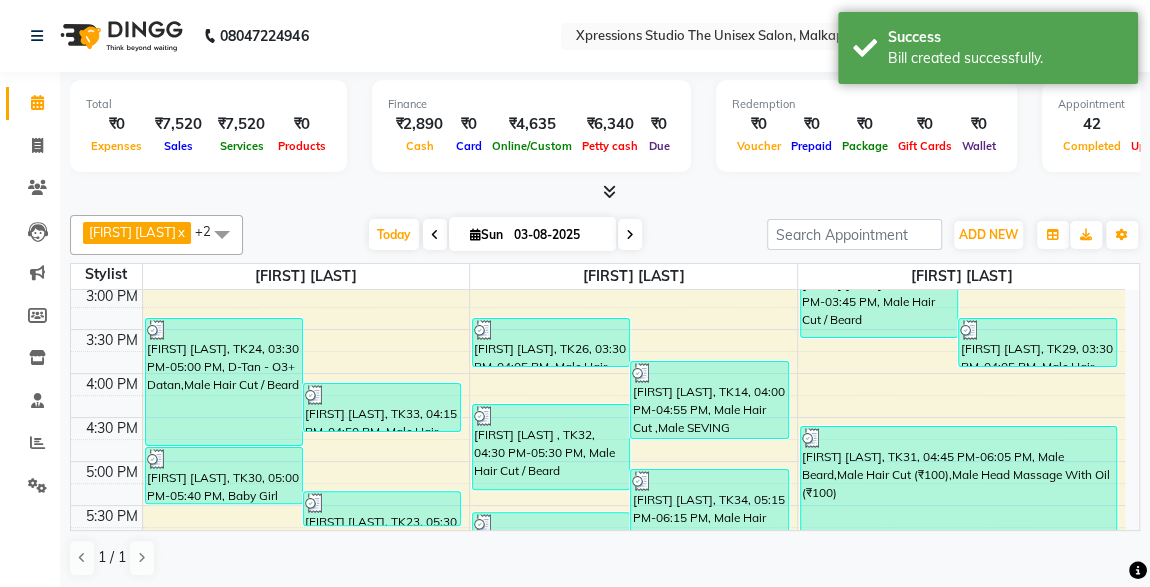 scroll, scrollTop: 639, scrollLeft: 0, axis: vertical 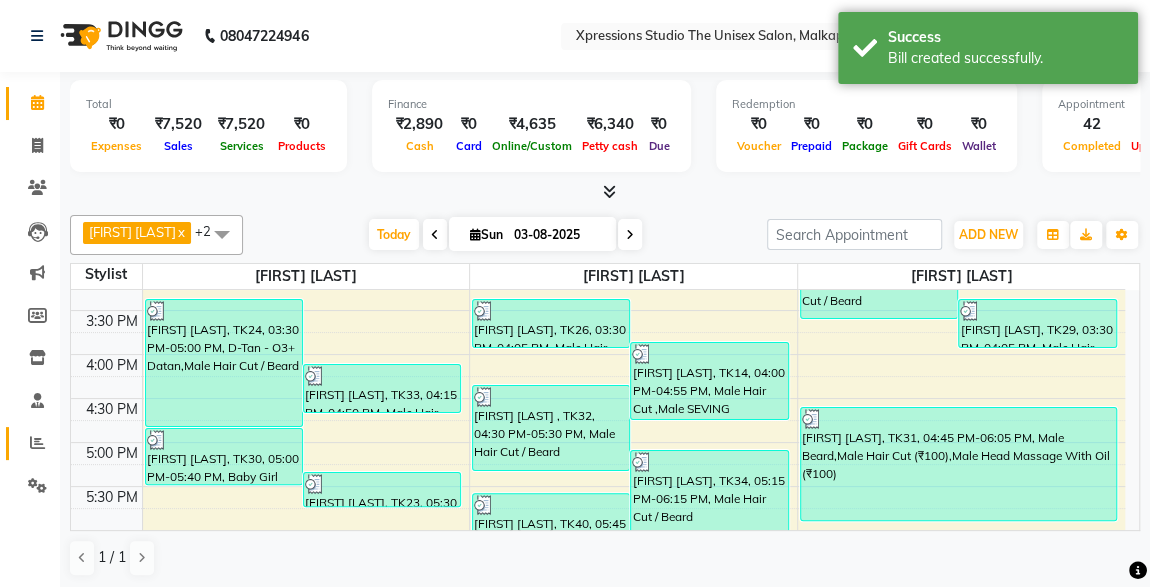 click 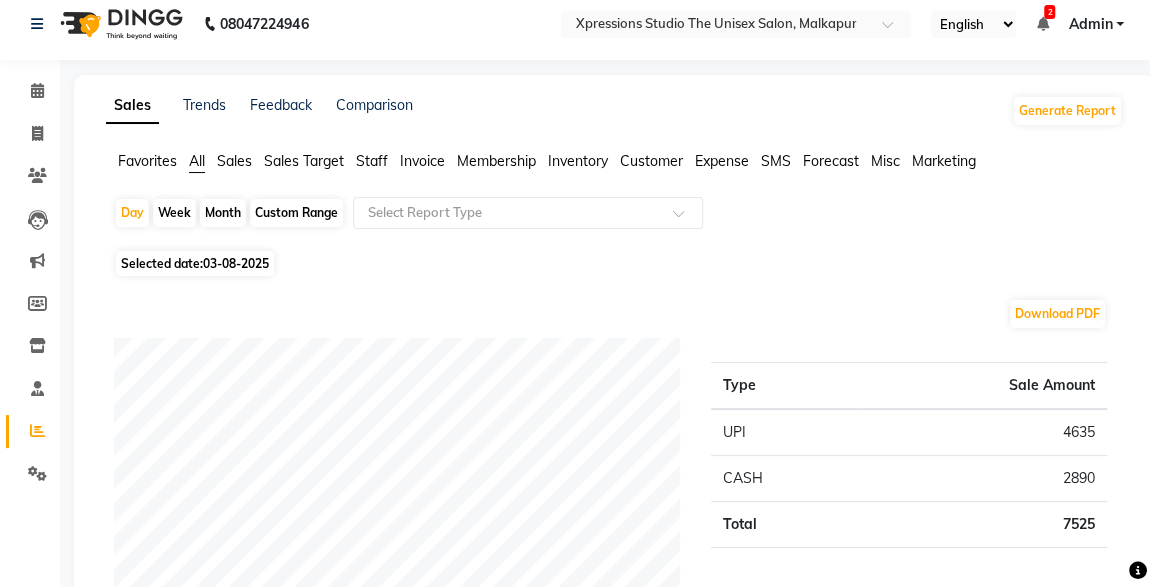 scroll, scrollTop: 13, scrollLeft: 0, axis: vertical 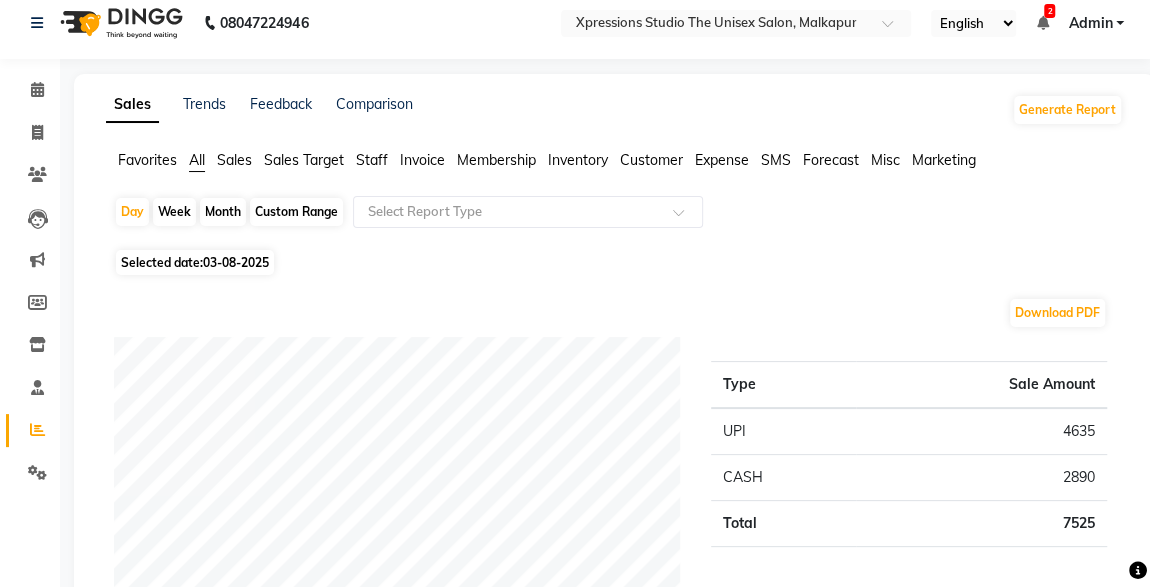 click on "Month" 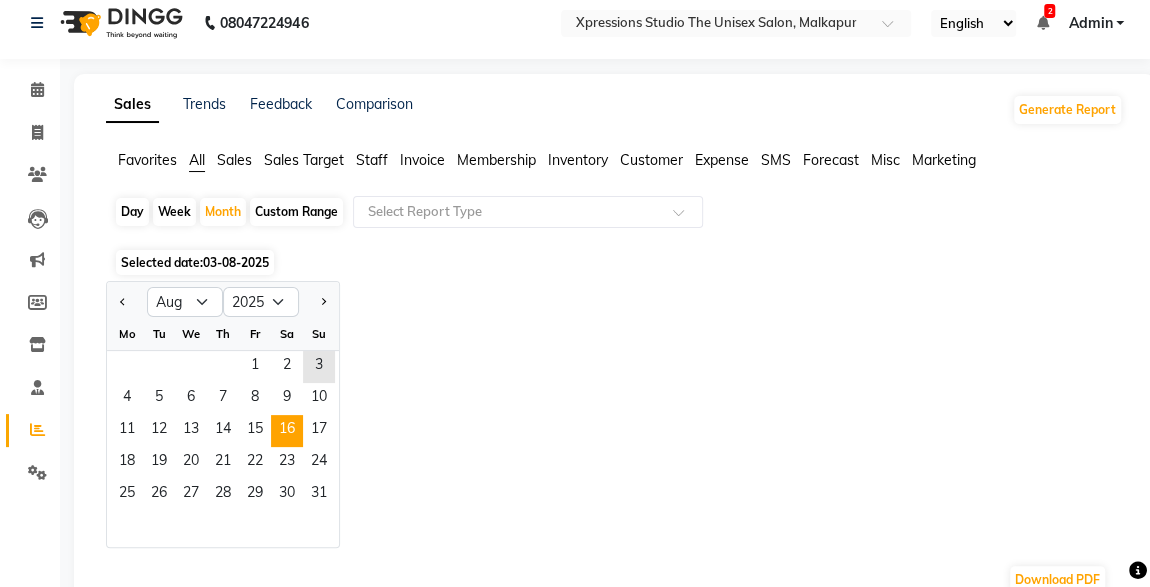 click on "16" 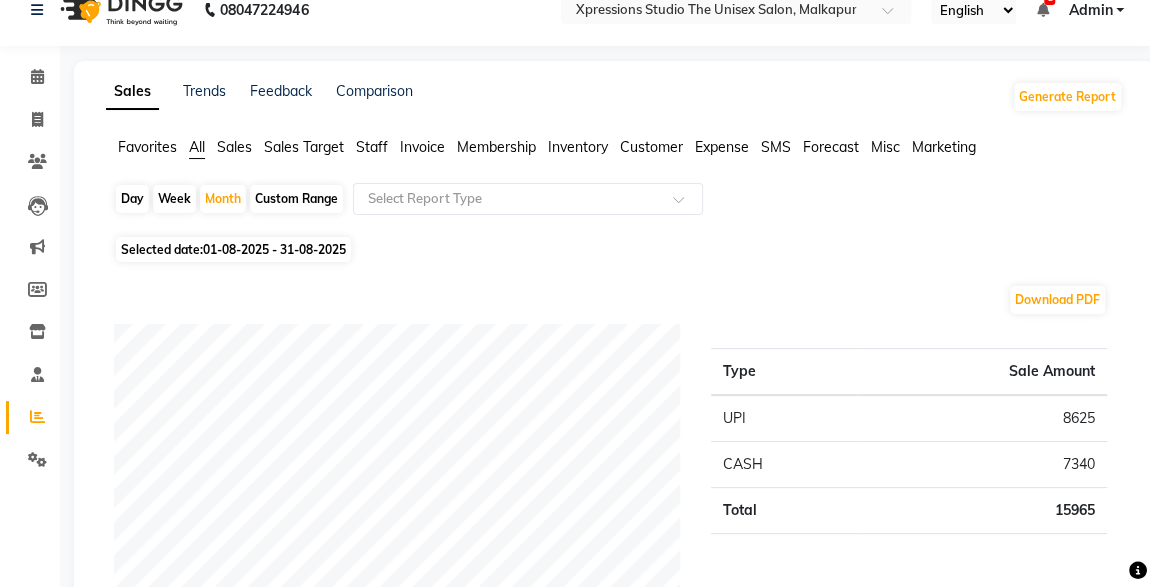 scroll, scrollTop: 0, scrollLeft: 0, axis: both 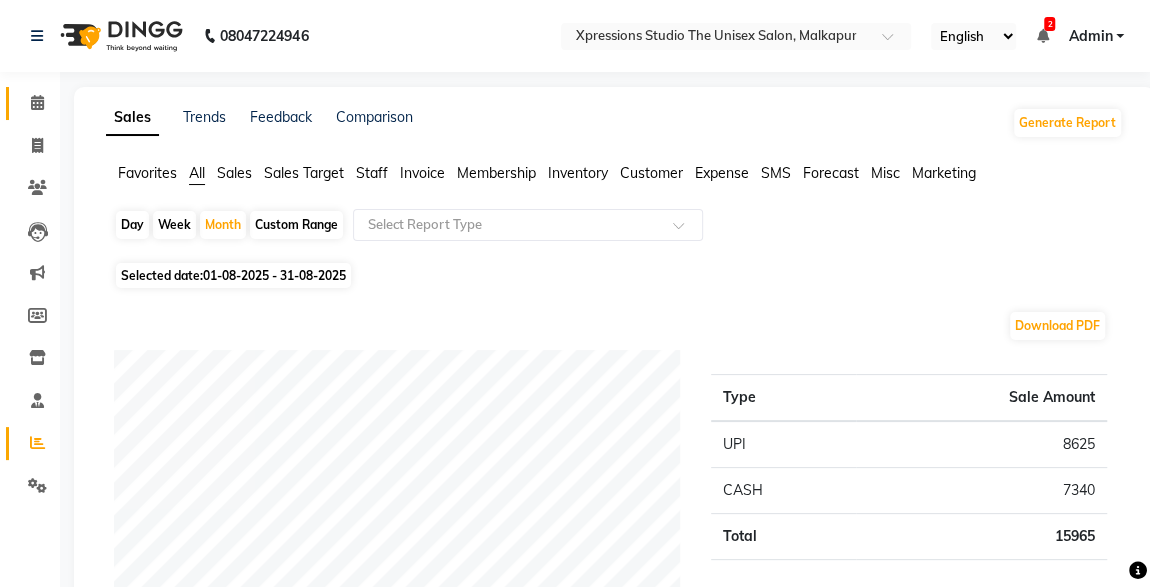 click 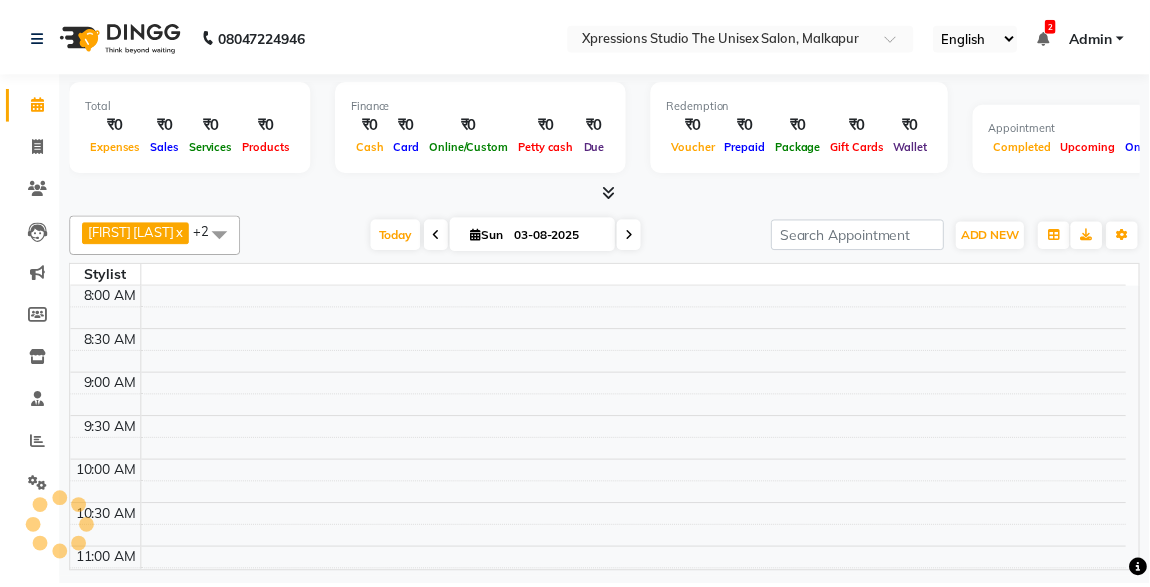 scroll, scrollTop: 0, scrollLeft: 0, axis: both 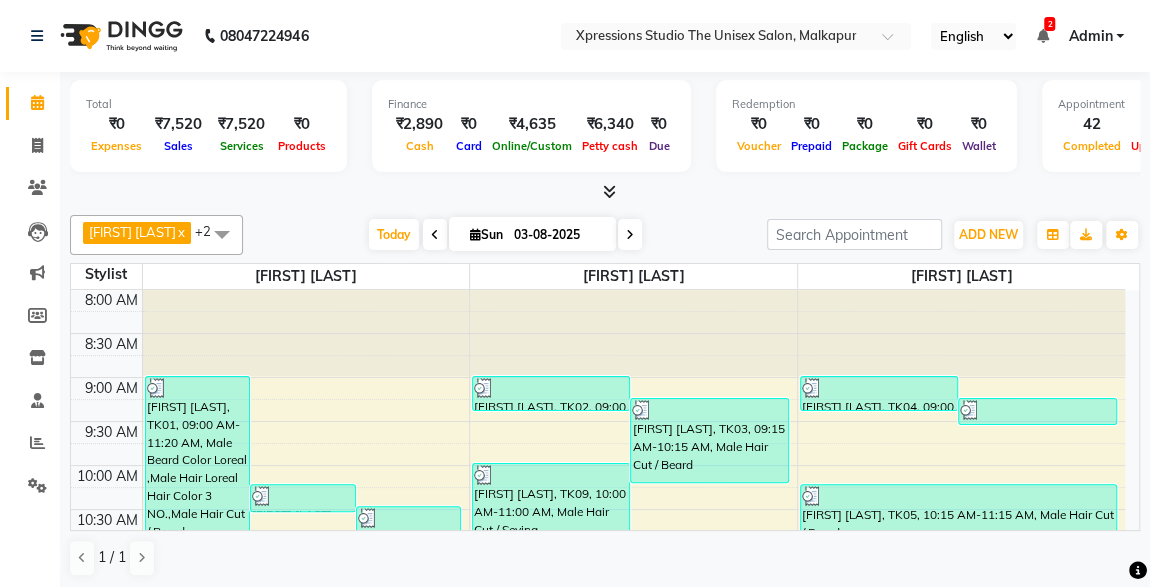 drag, startPoint x: 821, startPoint y: 519, endPoint x: 360, endPoint y: 518, distance: 461.0011 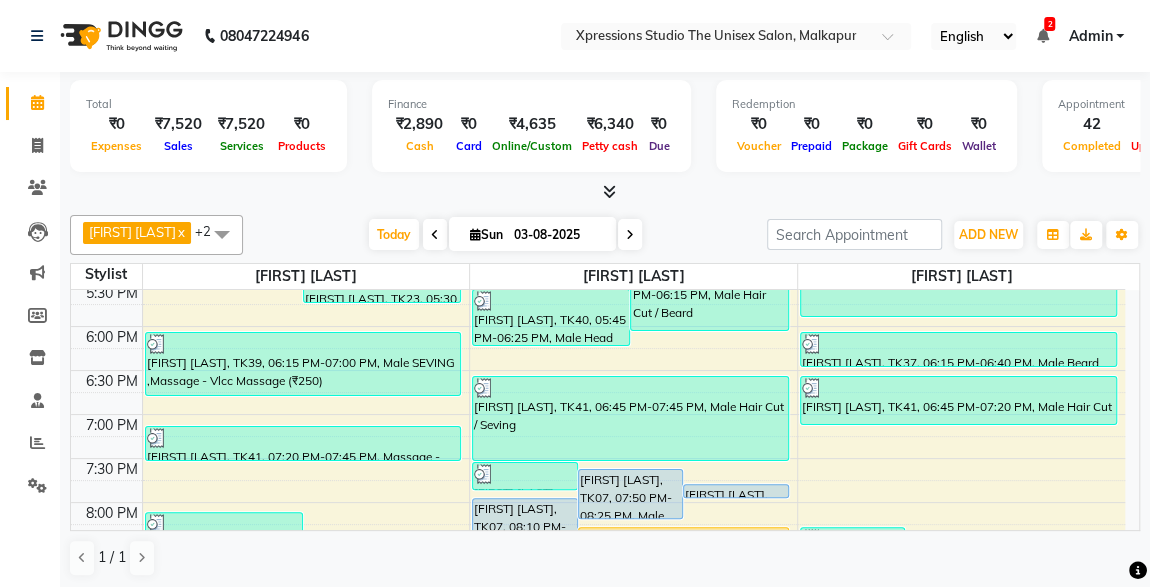 scroll, scrollTop: 1053, scrollLeft: 0, axis: vertical 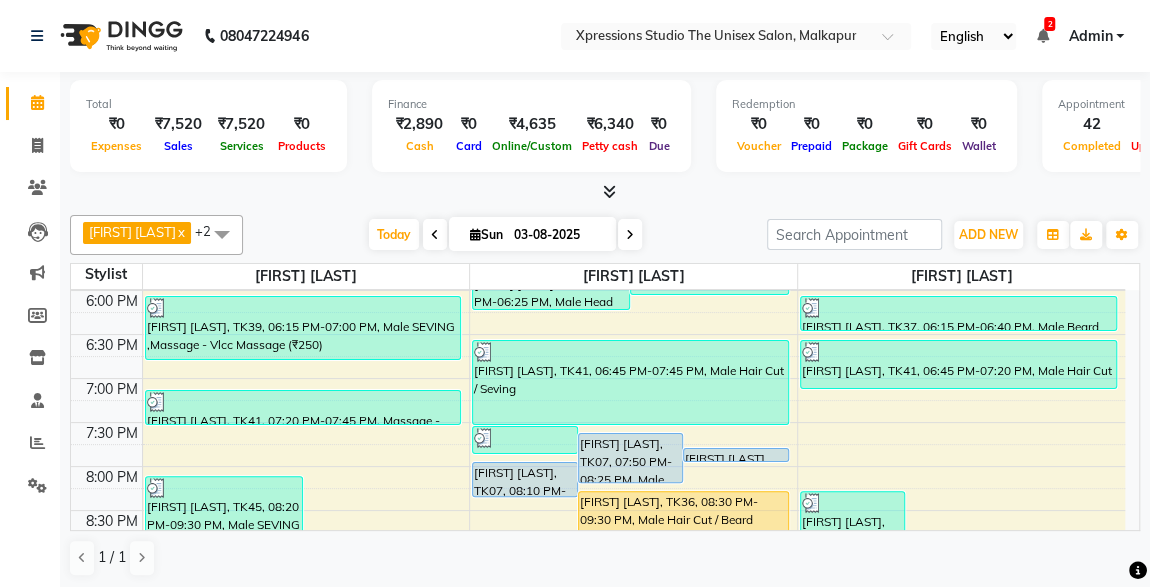 click on "[FIRST] [LAST], TK36, 08:30 PM-09:30 PM, Male Hair Cut / Beard" at bounding box center (683, 533) 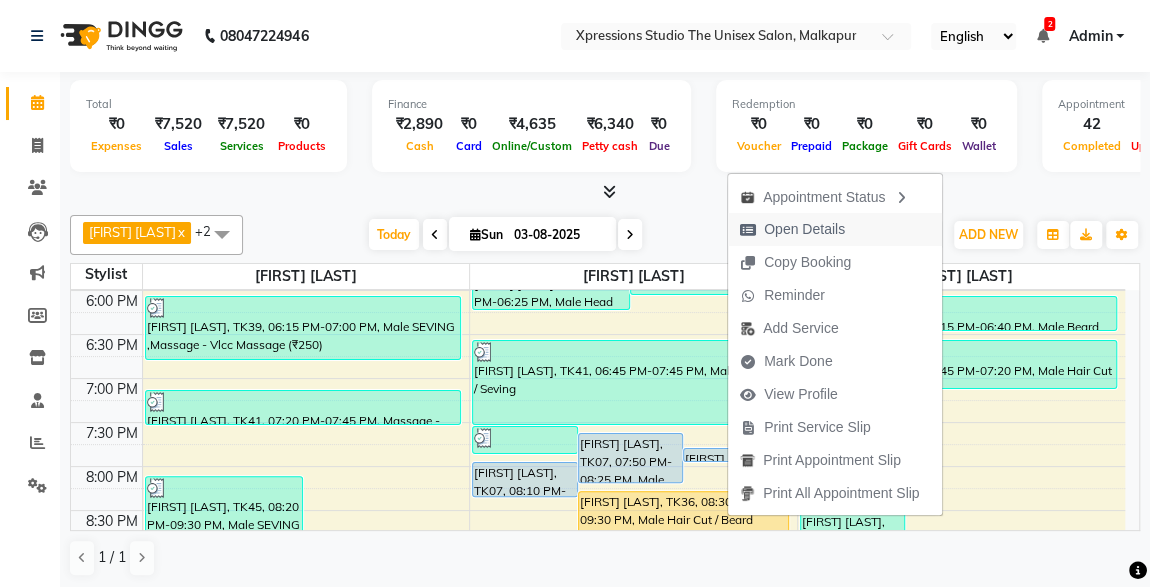 click on "Open Details" at bounding box center (804, 229) 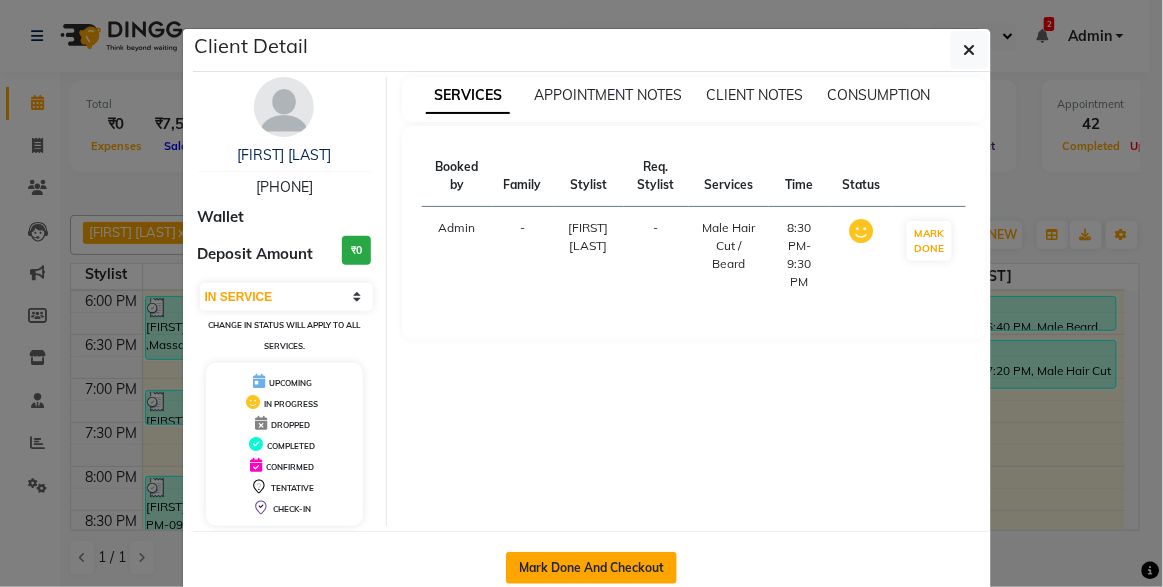 click on "Mark Done And Checkout" 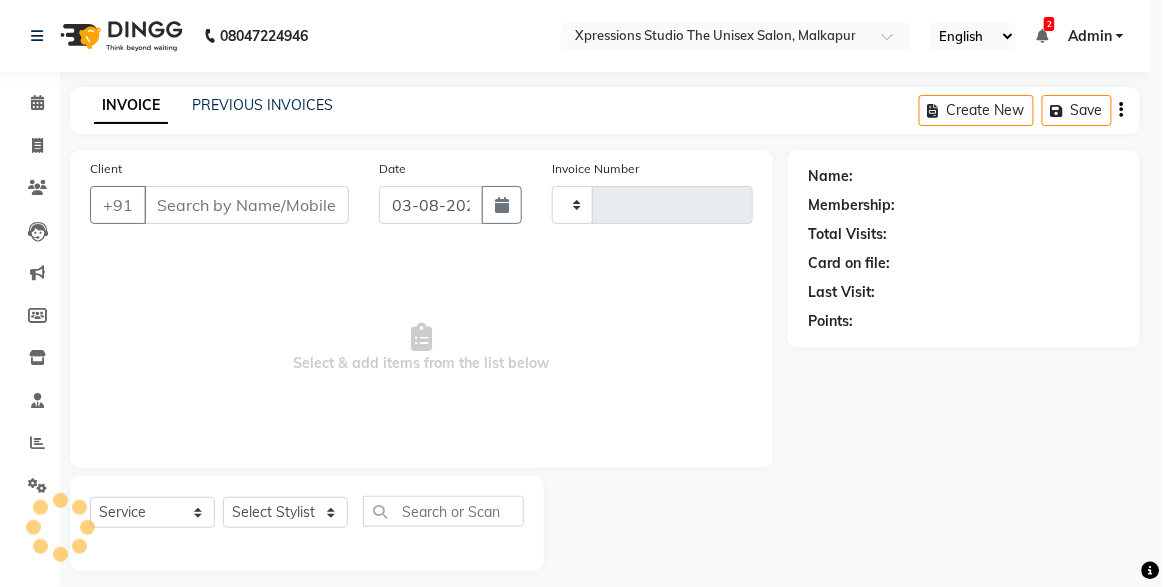 type on "3745" 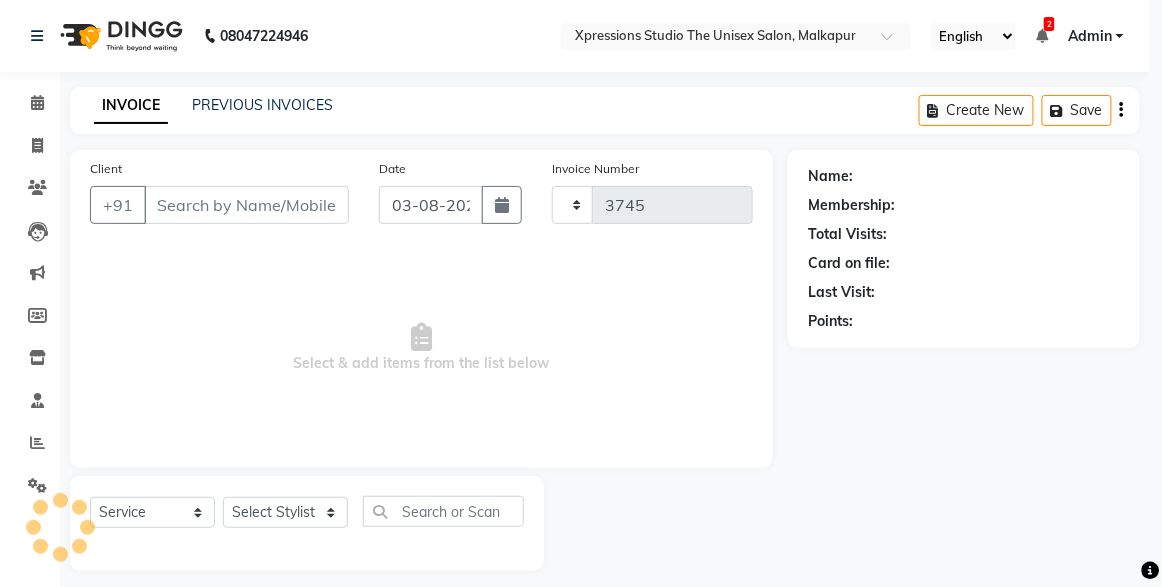 select on "7003" 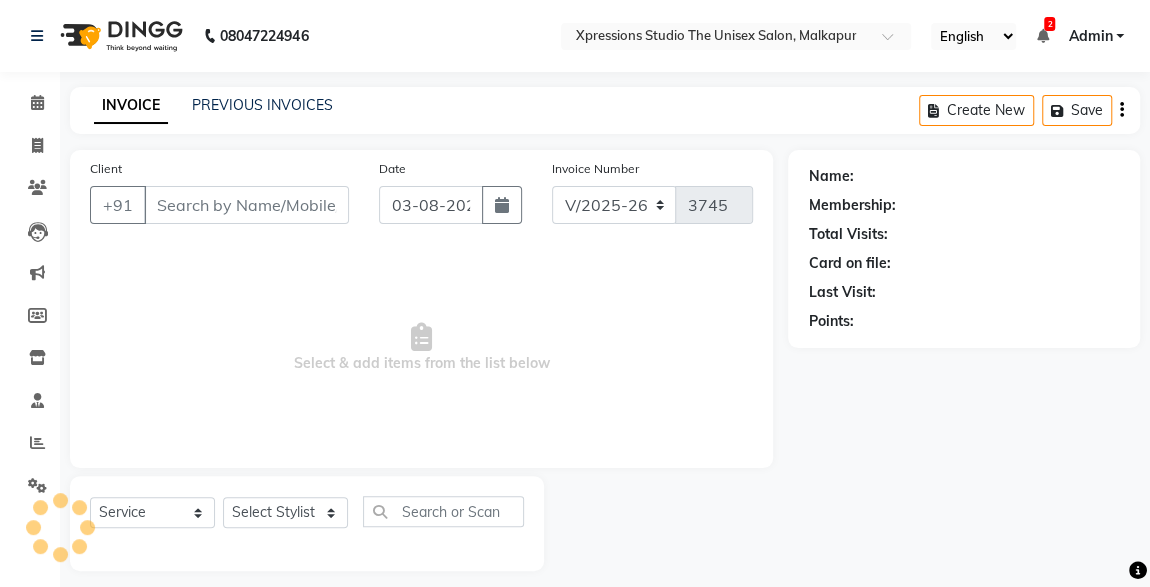 type on "[PHONE]" 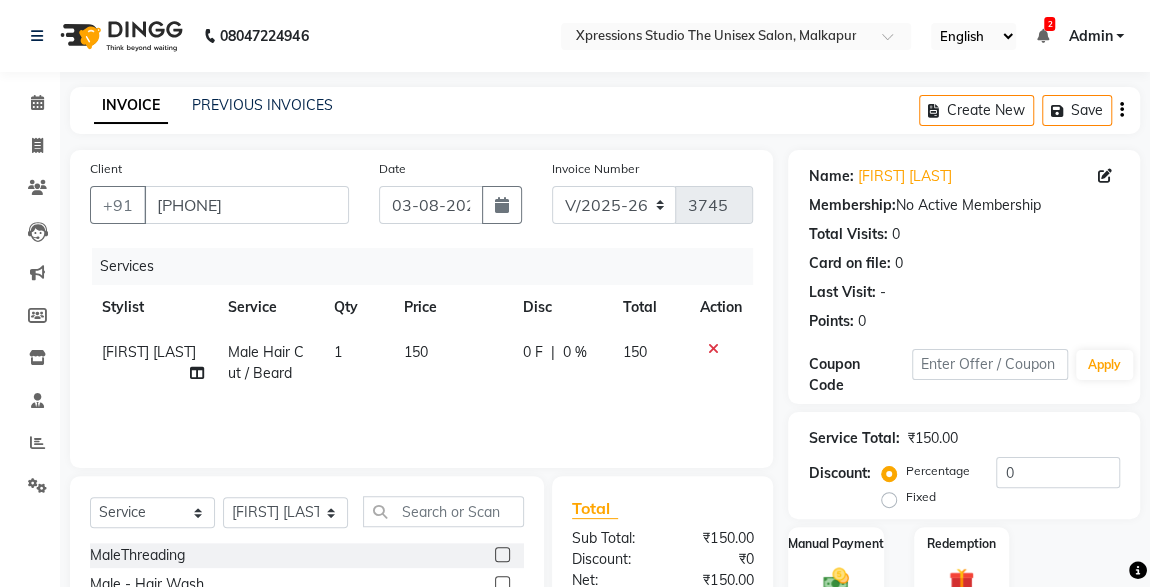 scroll, scrollTop: 212, scrollLeft: 0, axis: vertical 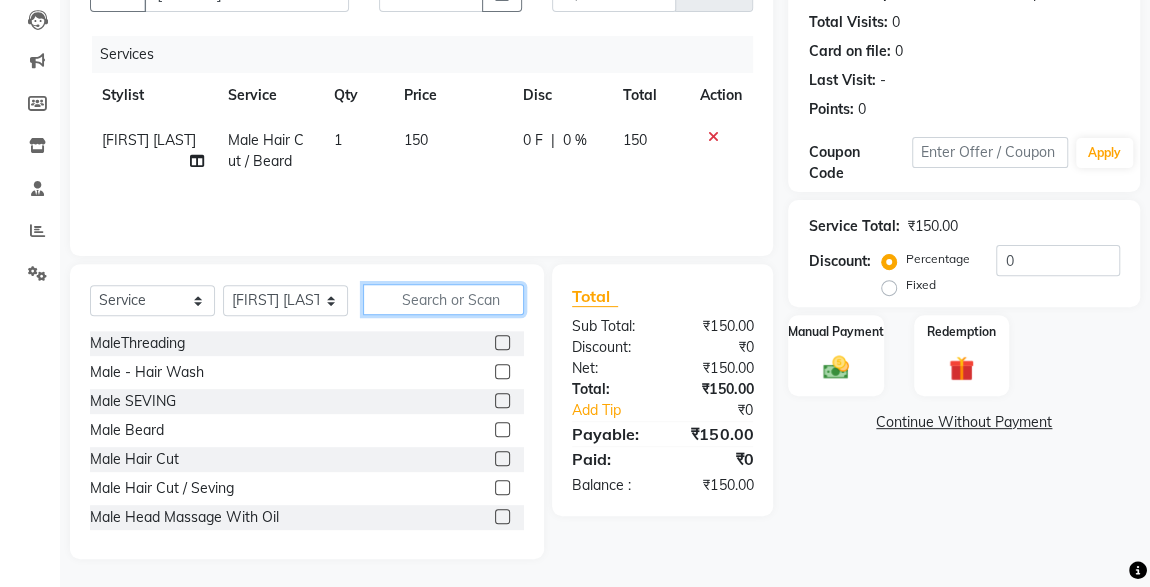 click 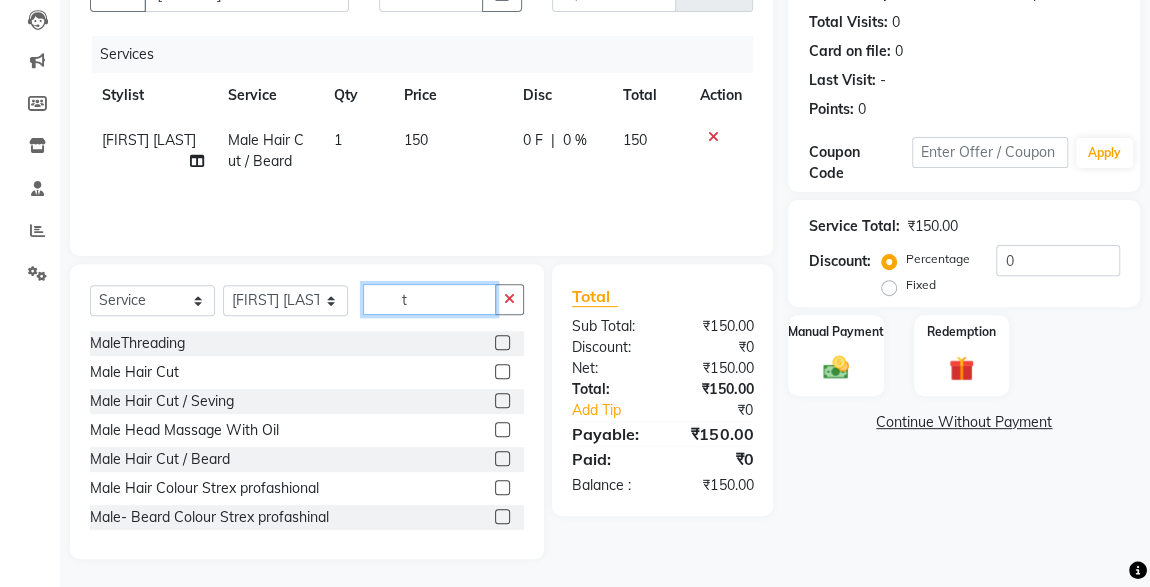 type on "t" 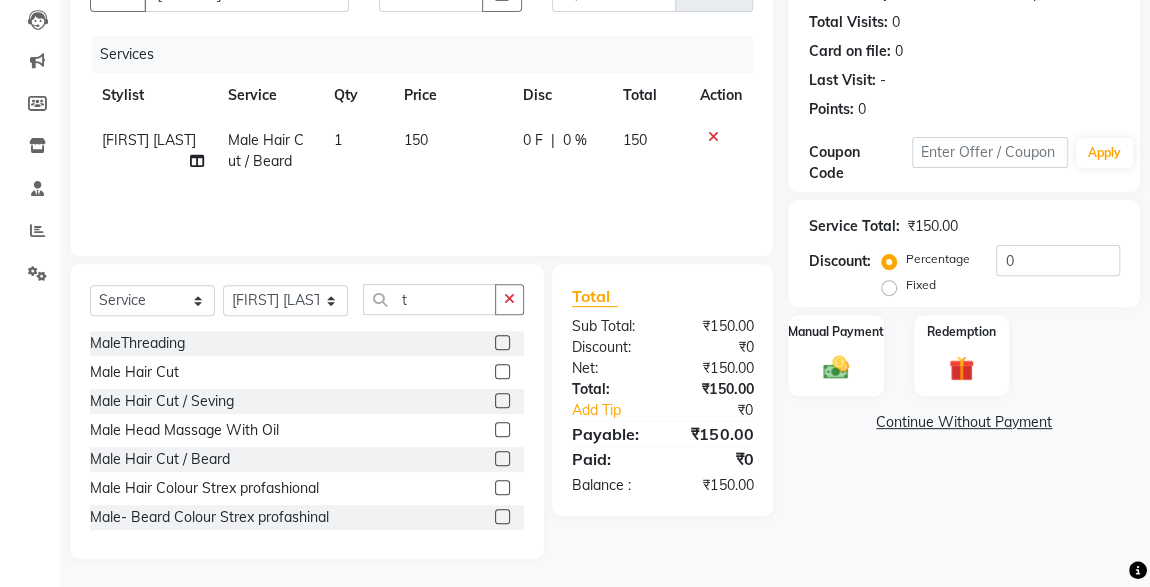 click 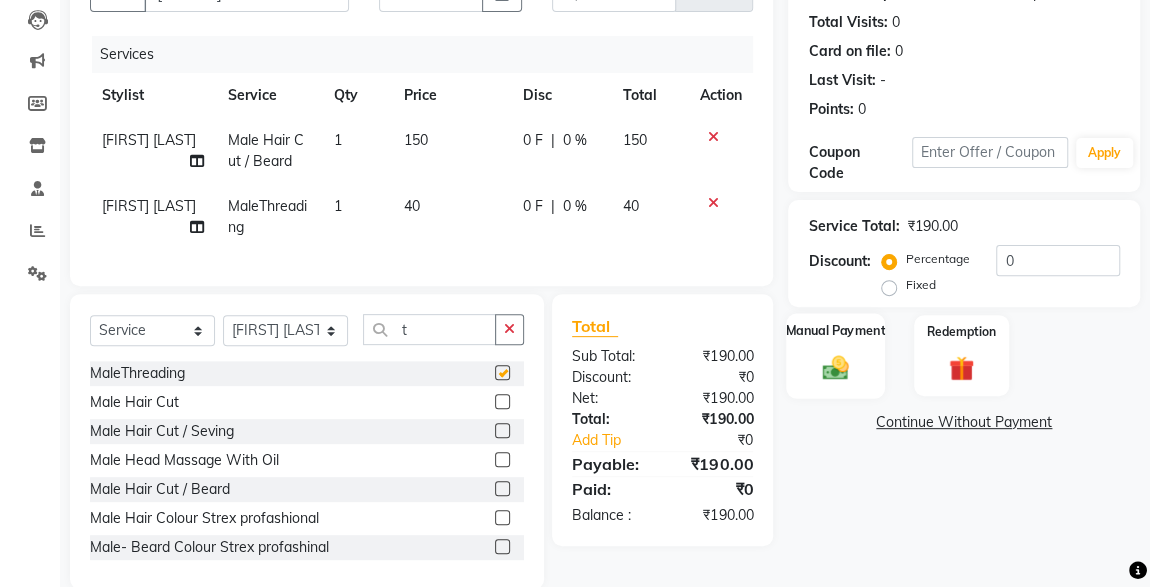 checkbox on "false" 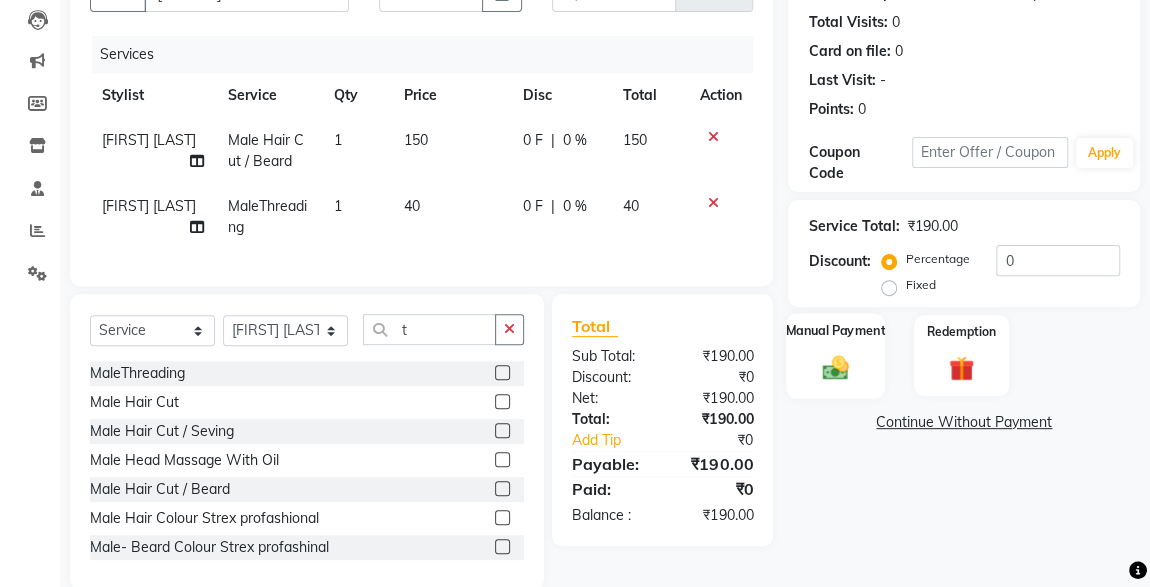 click on "Manual Payment" 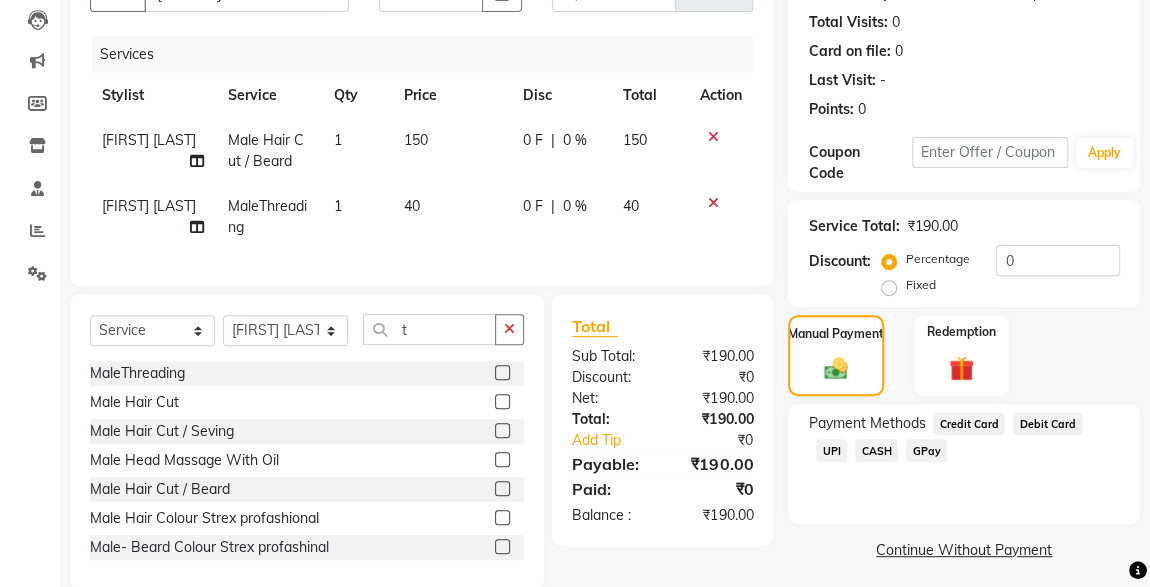 click on "CASH" 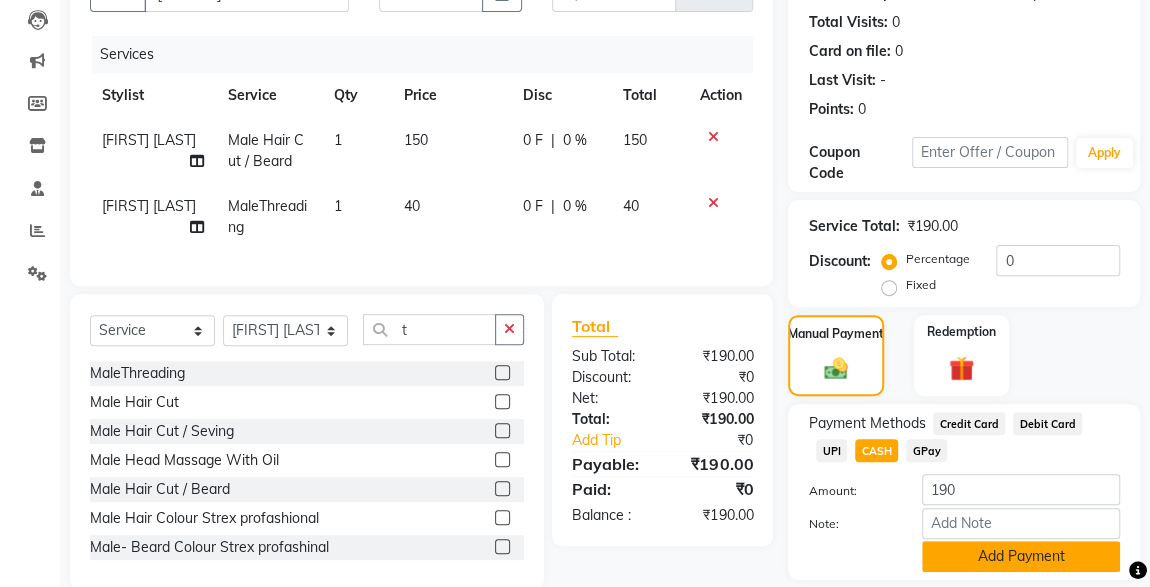 click on "Add Payment" 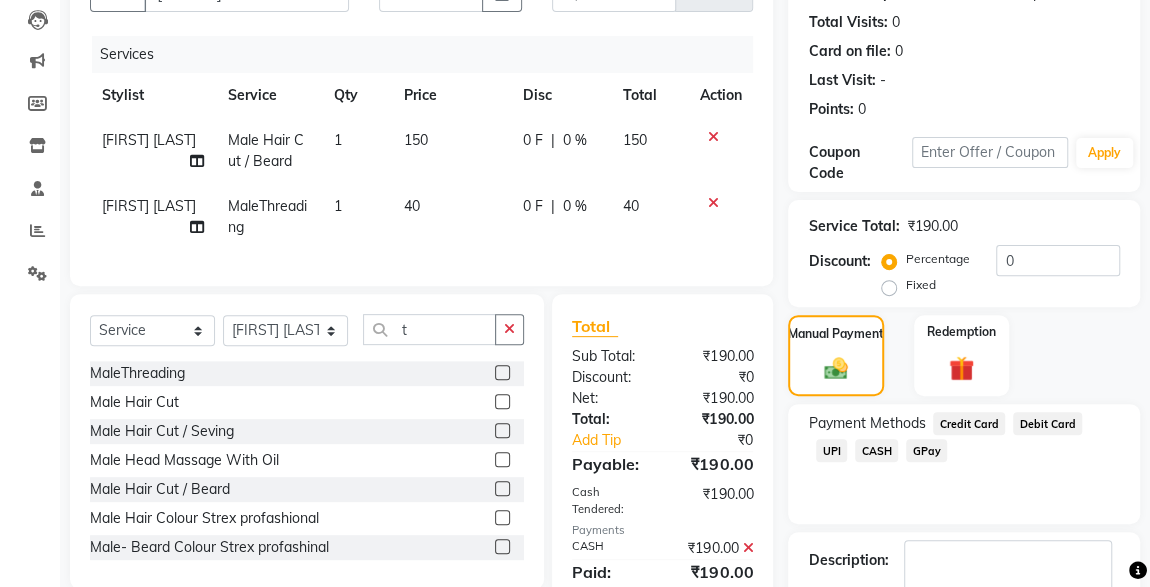 scroll, scrollTop: 330, scrollLeft: 0, axis: vertical 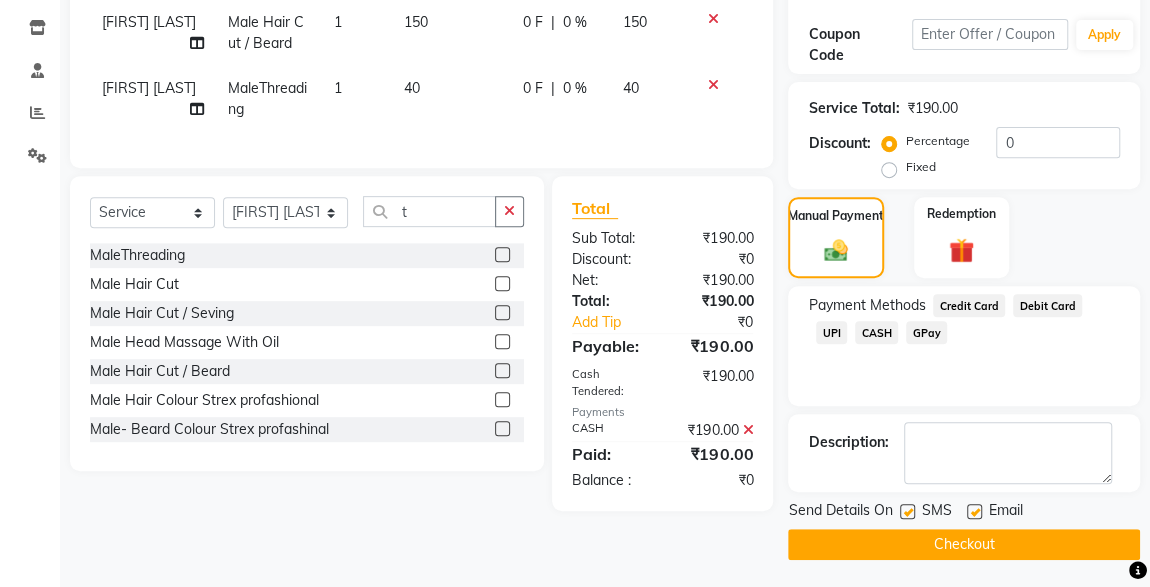 click 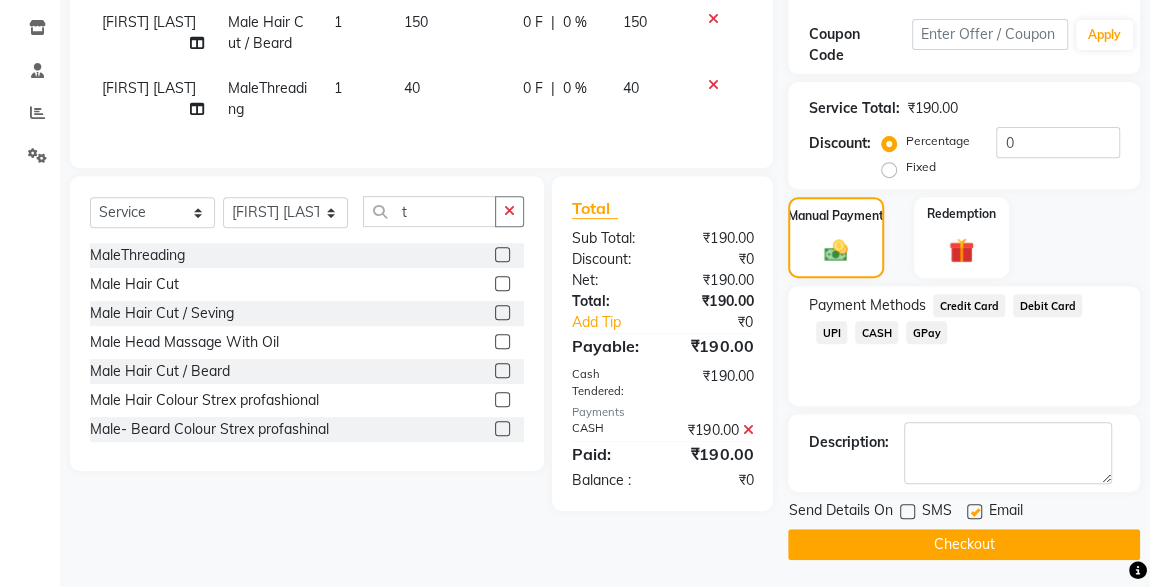 click on "Checkout" 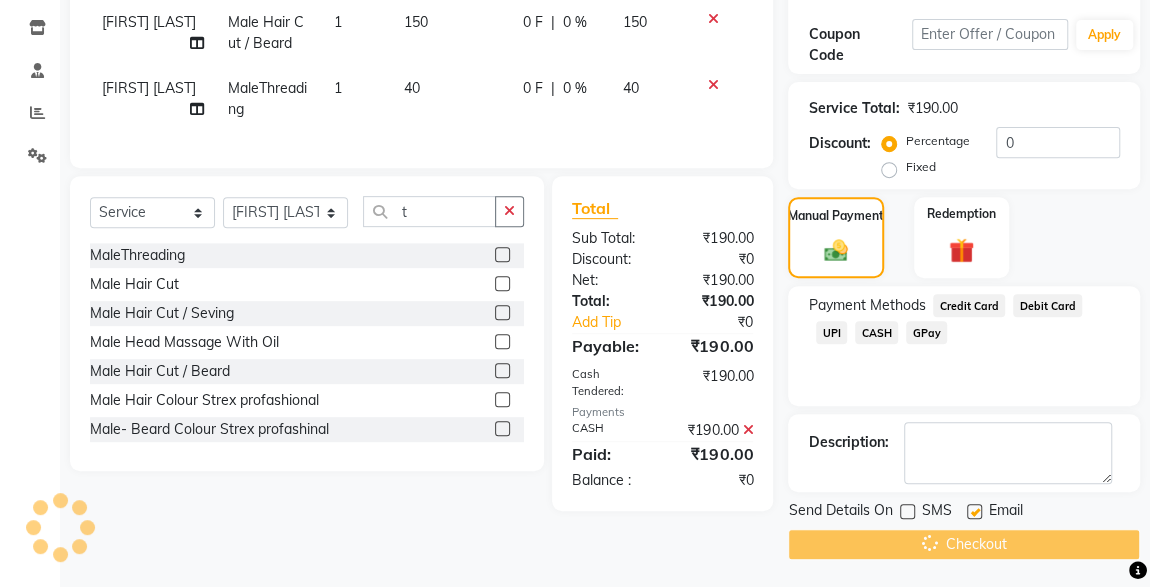 scroll, scrollTop: 0, scrollLeft: 0, axis: both 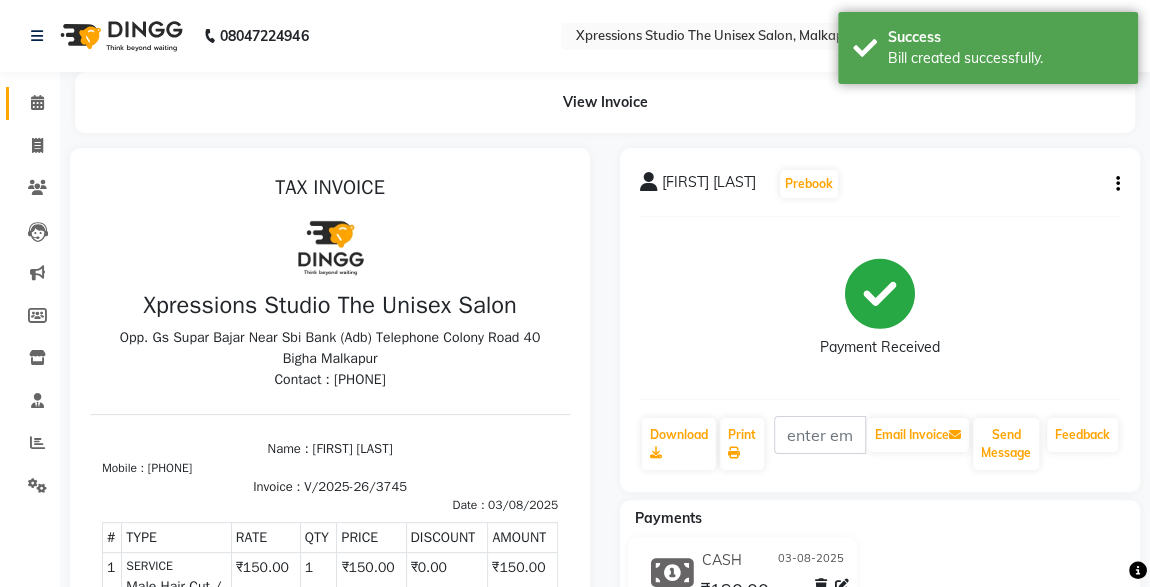 click on "Calendar" 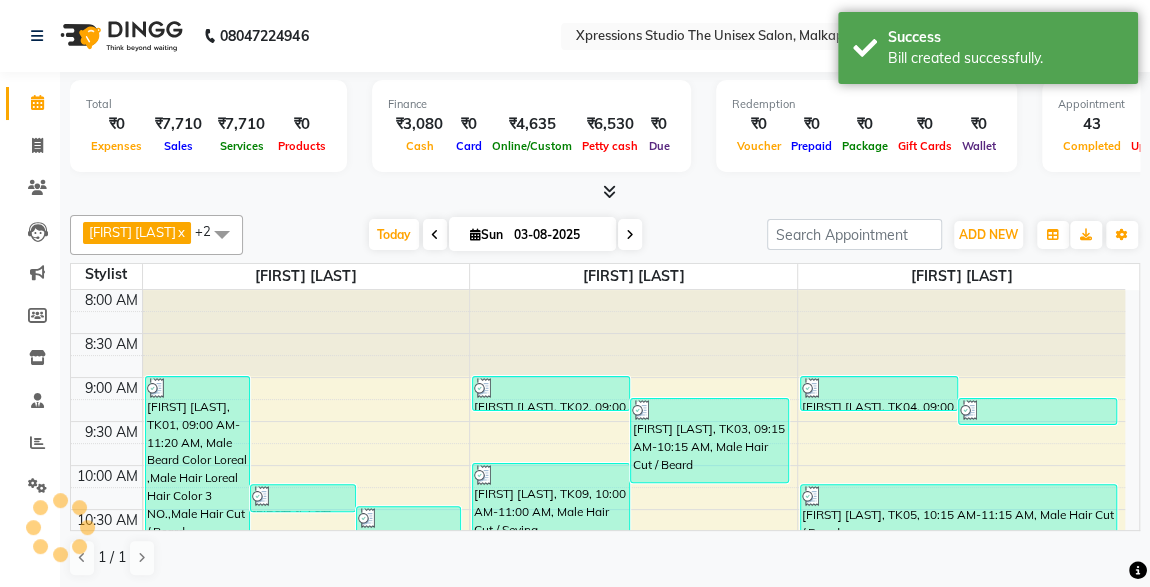 scroll, scrollTop: 1053, scrollLeft: 0, axis: vertical 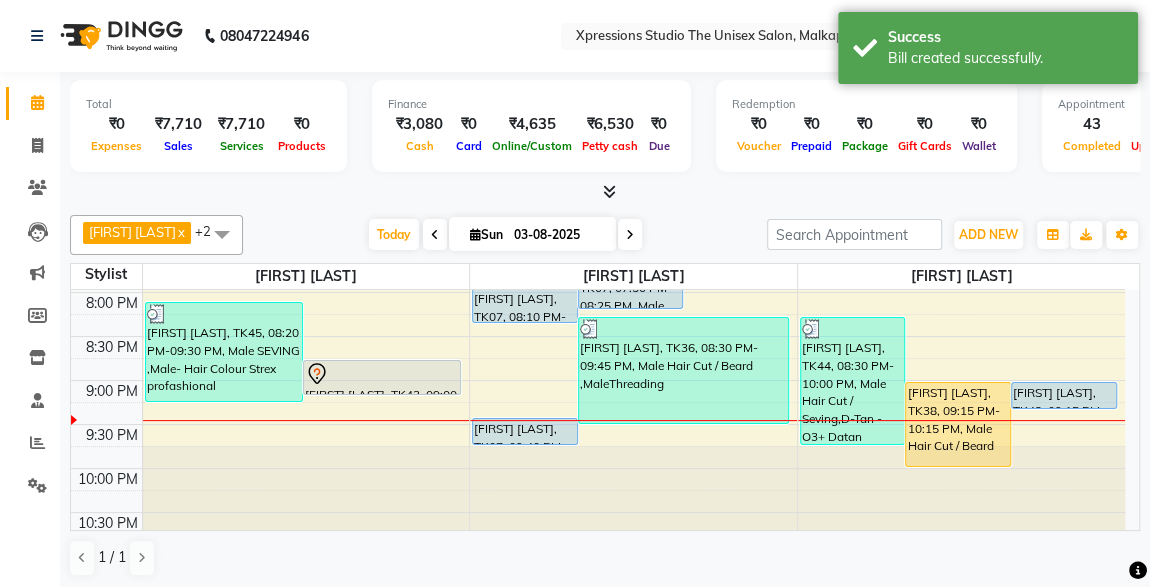 click at bounding box center [382, 374] 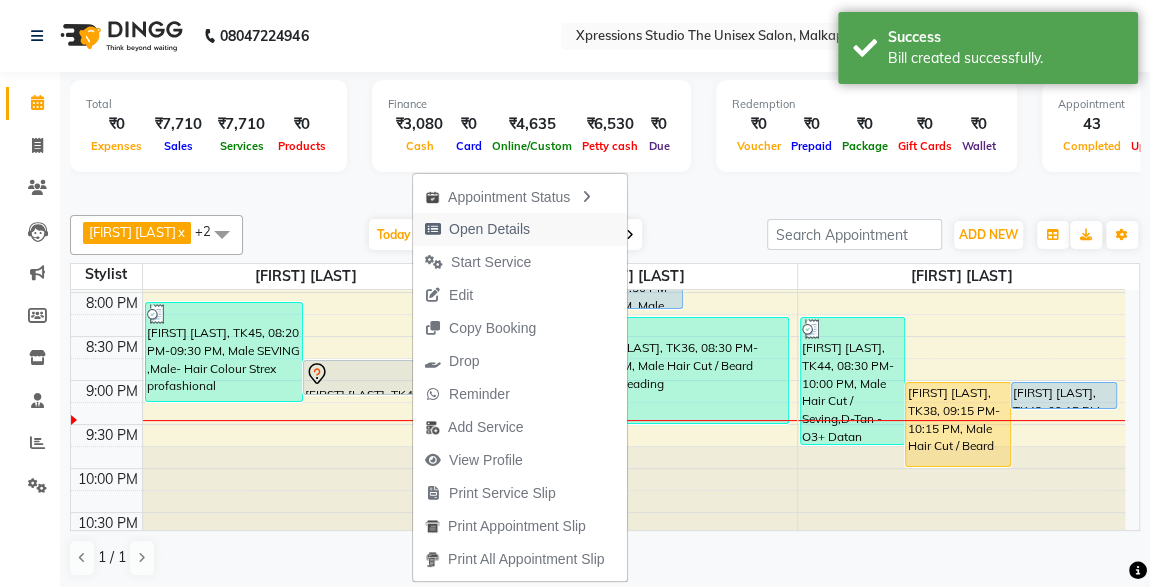 drag, startPoint x: 412, startPoint y: 376, endPoint x: 457, endPoint y: 224, distance: 158.52129 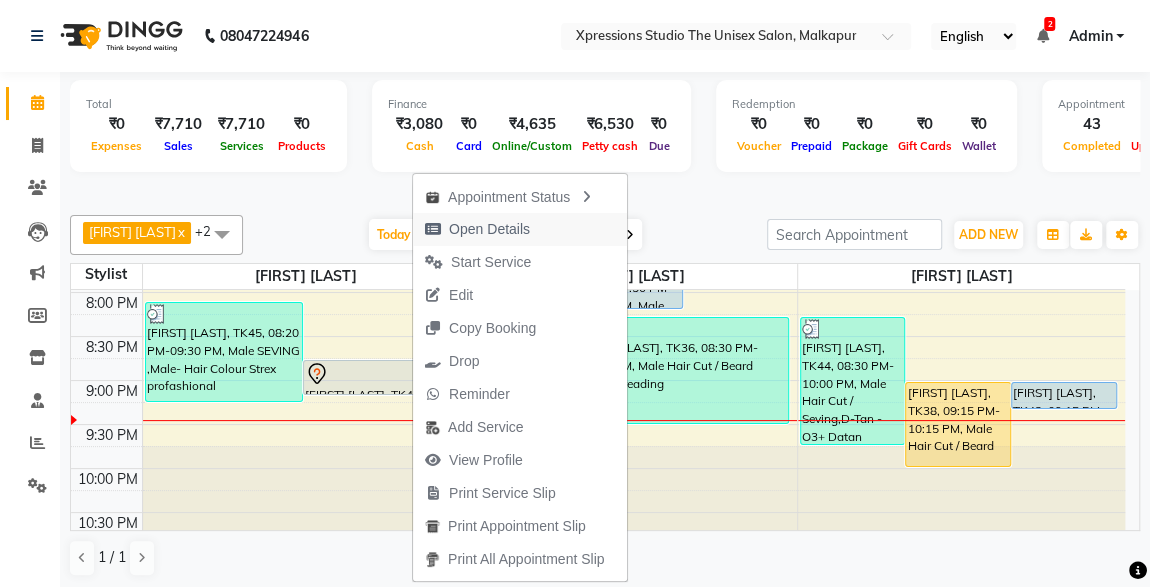click on "Open Details" at bounding box center (489, 229) 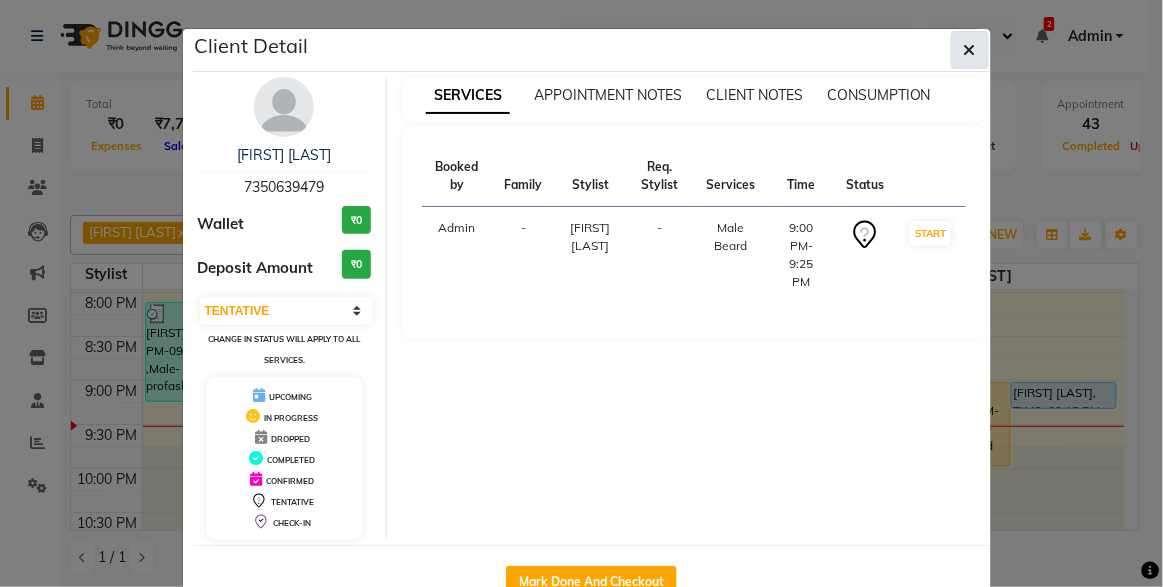 click 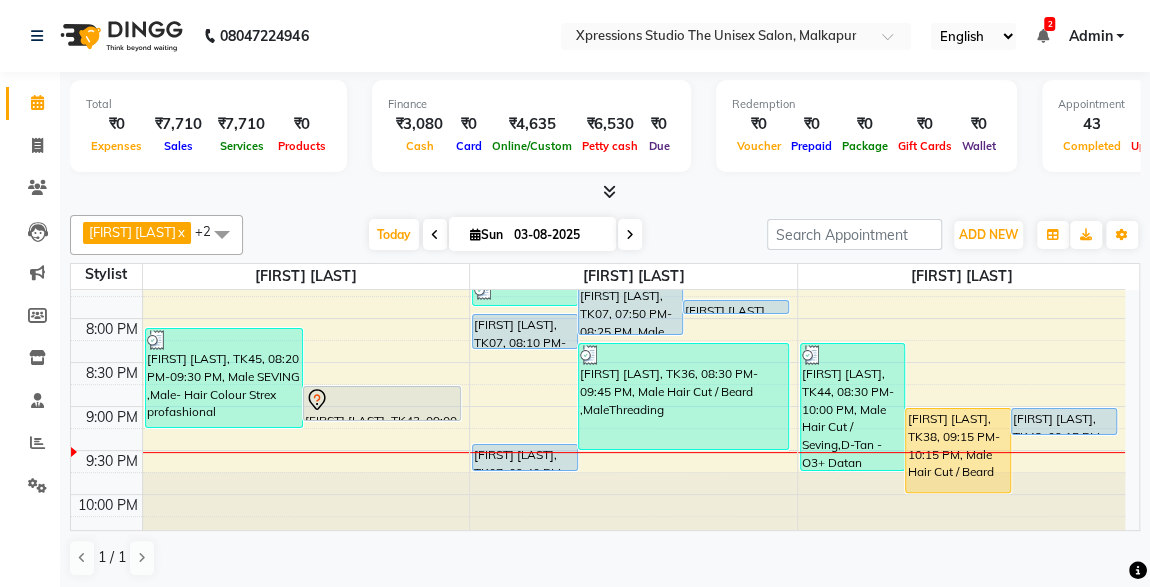 scroll, scrollTop: 1053, scrollLeft: 0, axis: vertical 